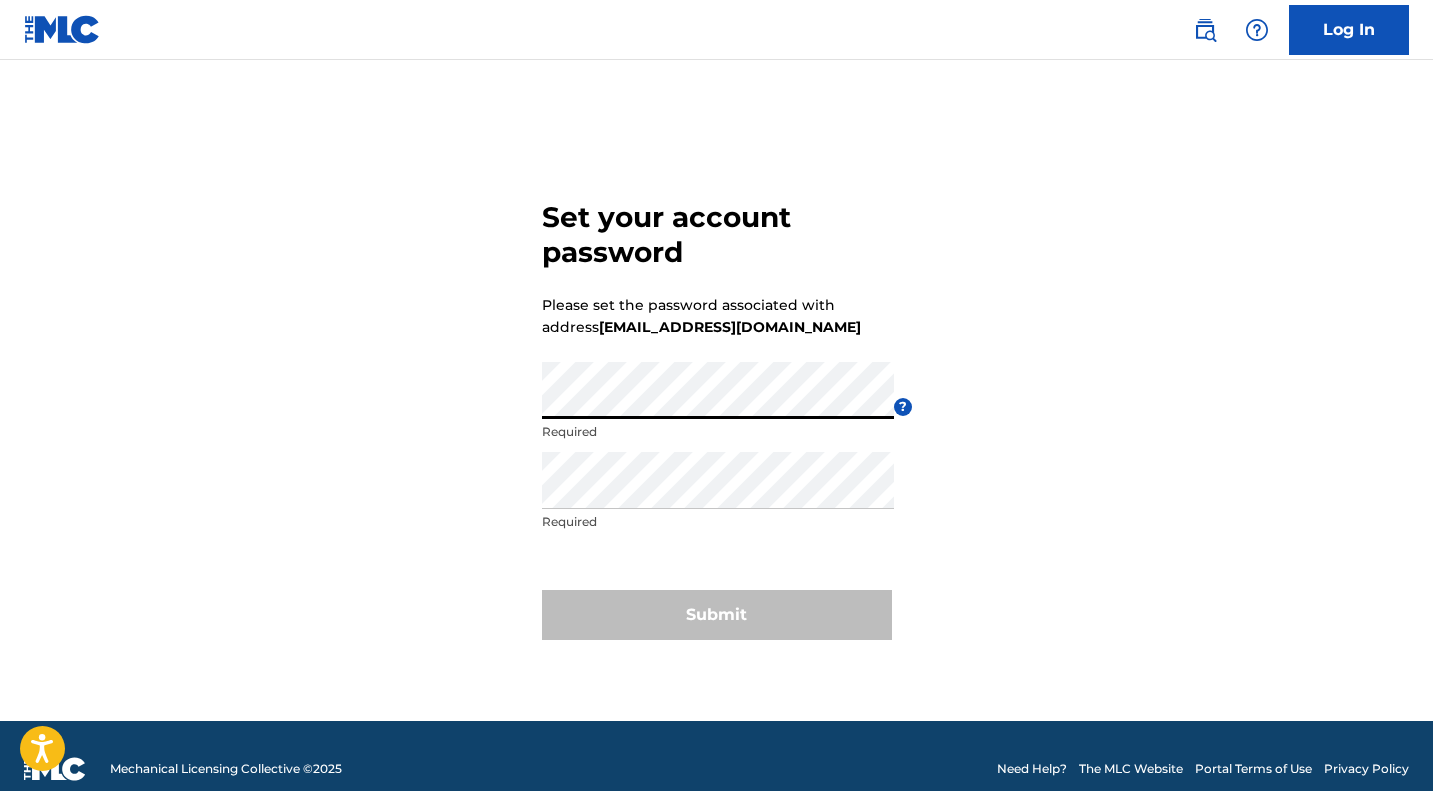 scroll, scrollTop: 0, scrollLeft: 0, axis: both 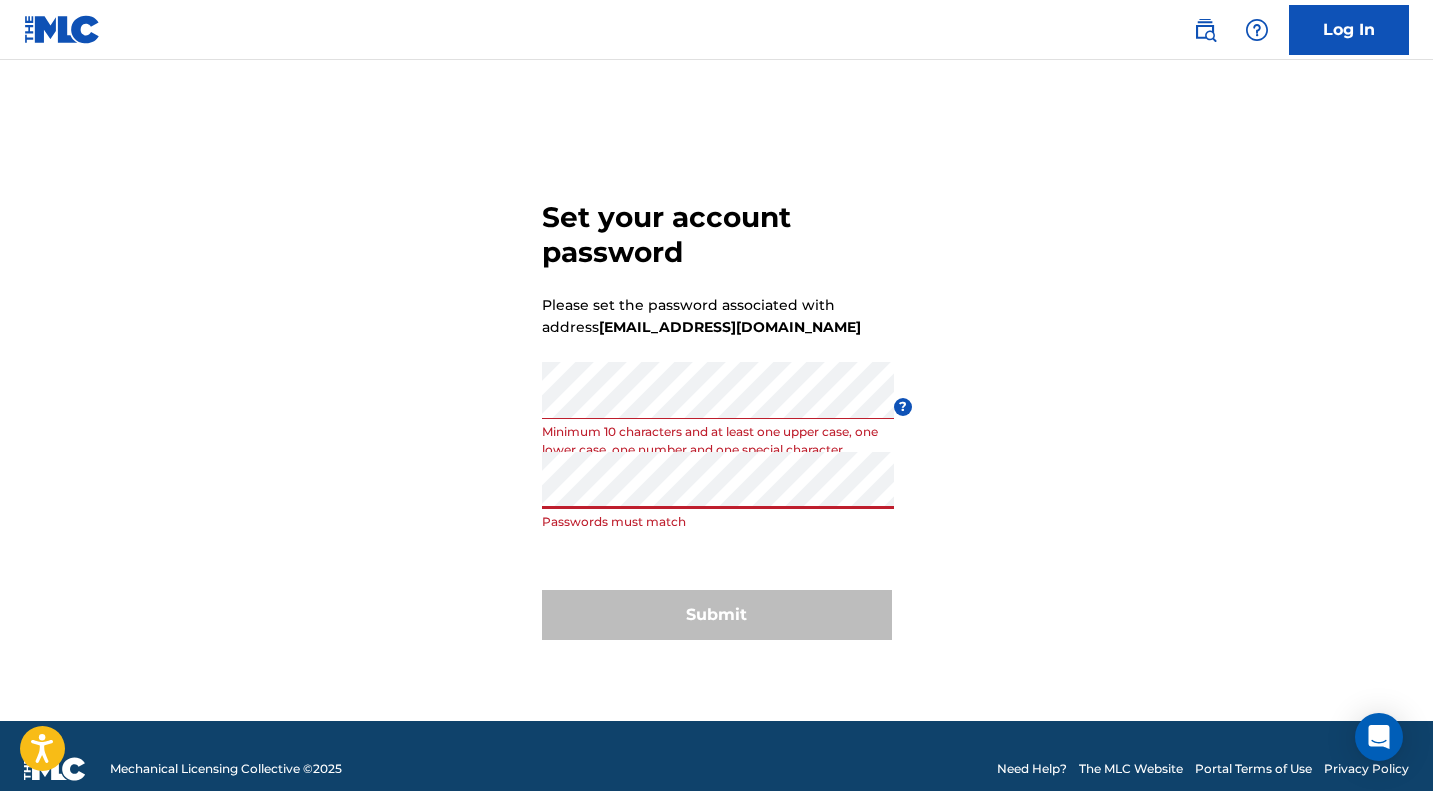 click on "Submit" at bounding box center [717, 615] 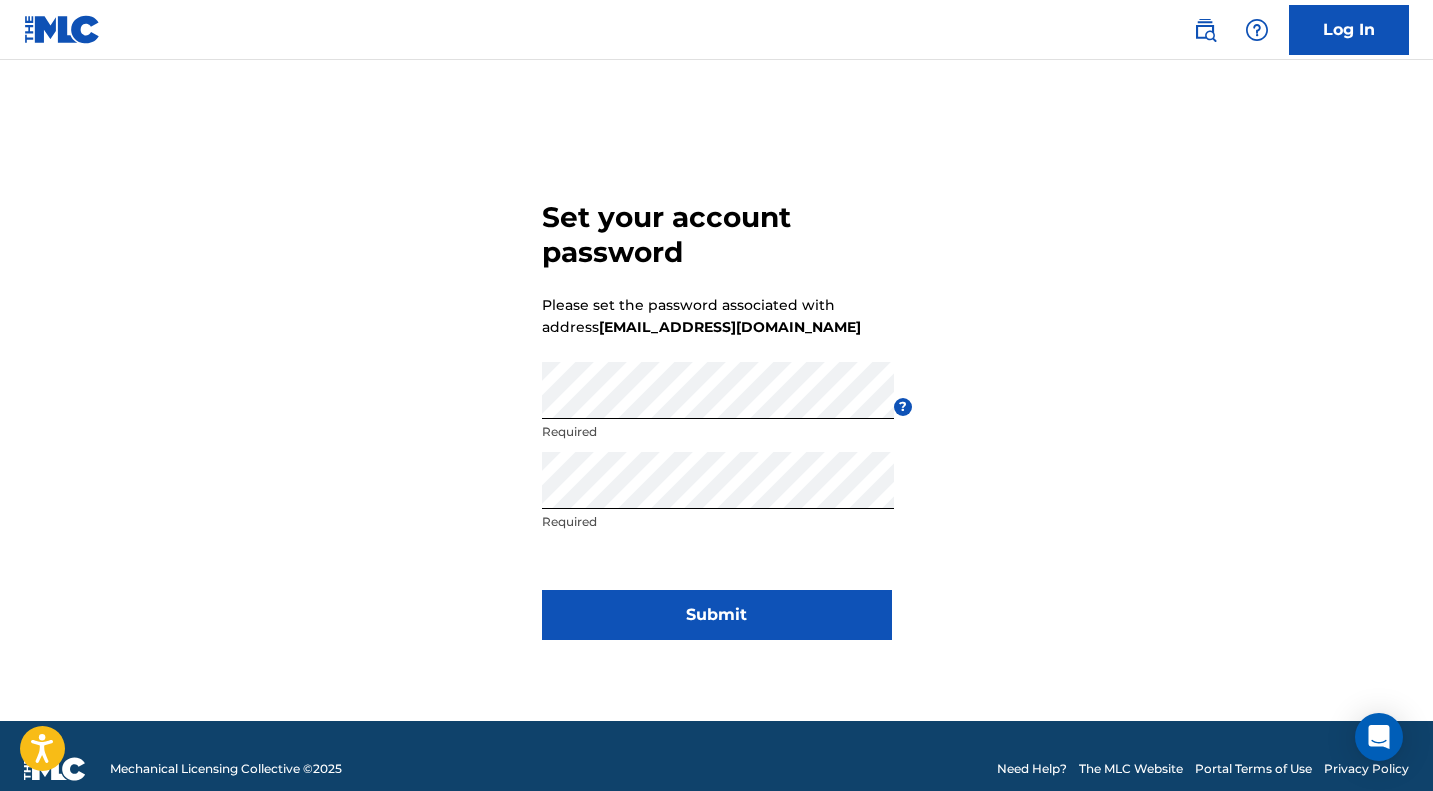 click on "Submit" at bounding box center (717, 615) 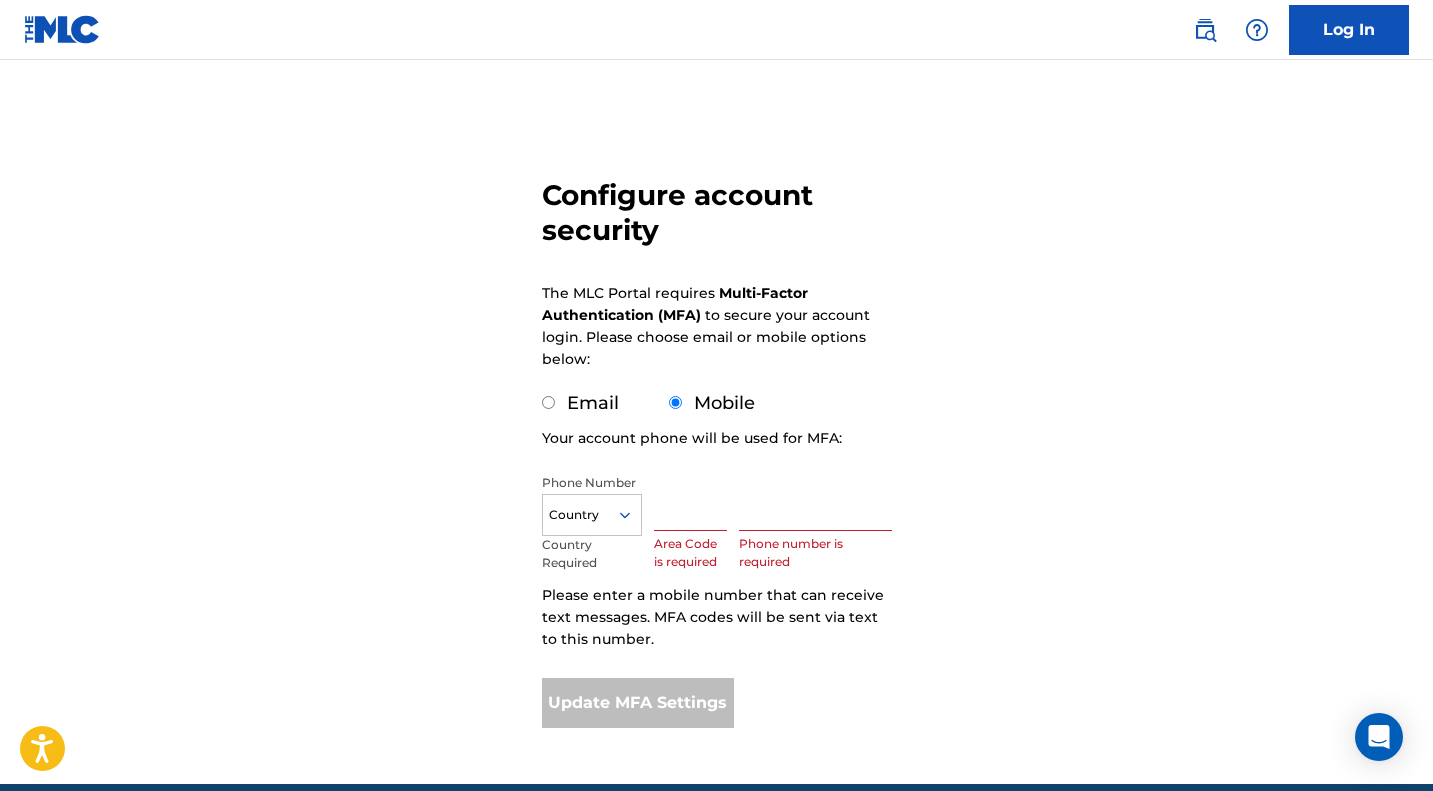 scroll, scrollTop: 100, scrollLeft: 0, axis: vertical 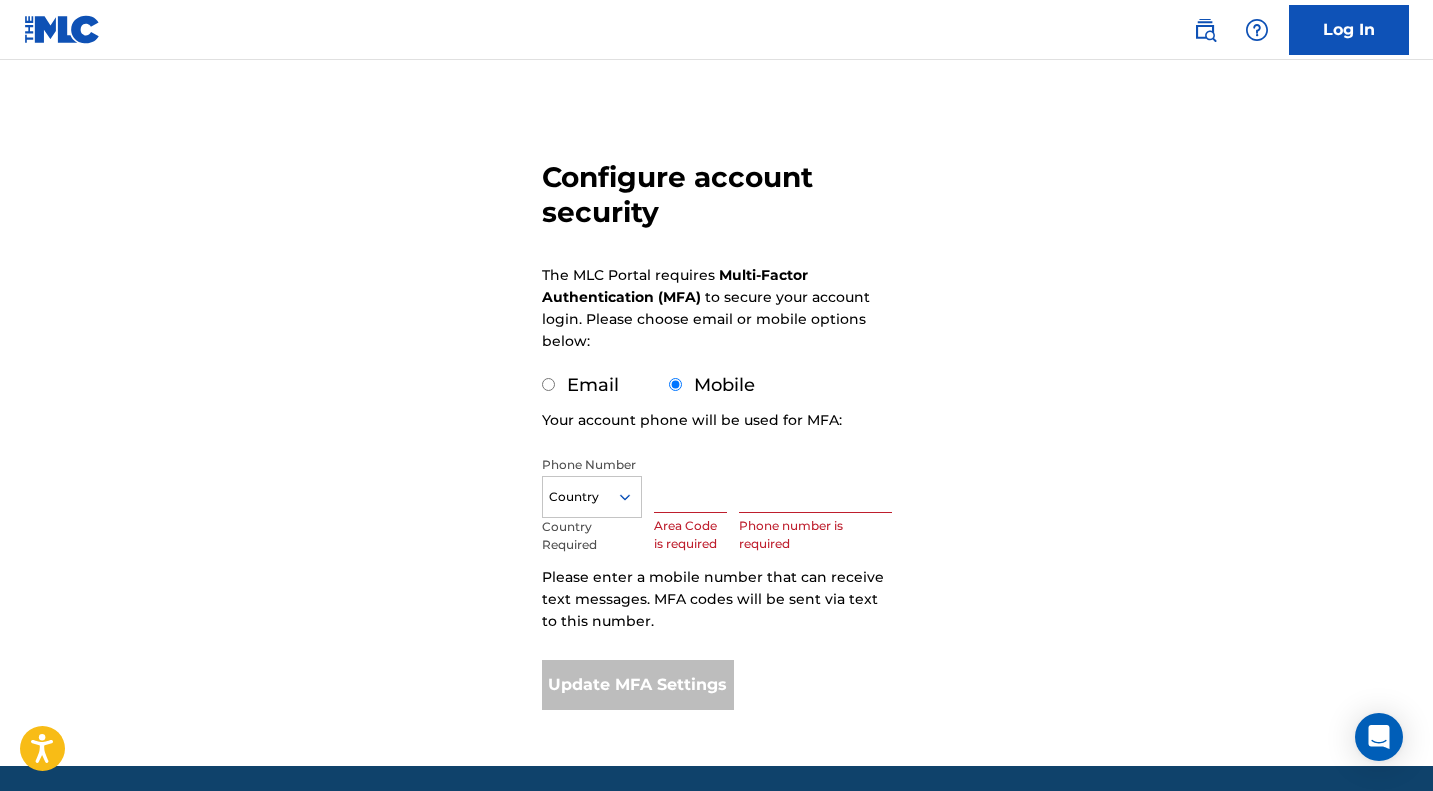 click at bounding box center (691, 484) 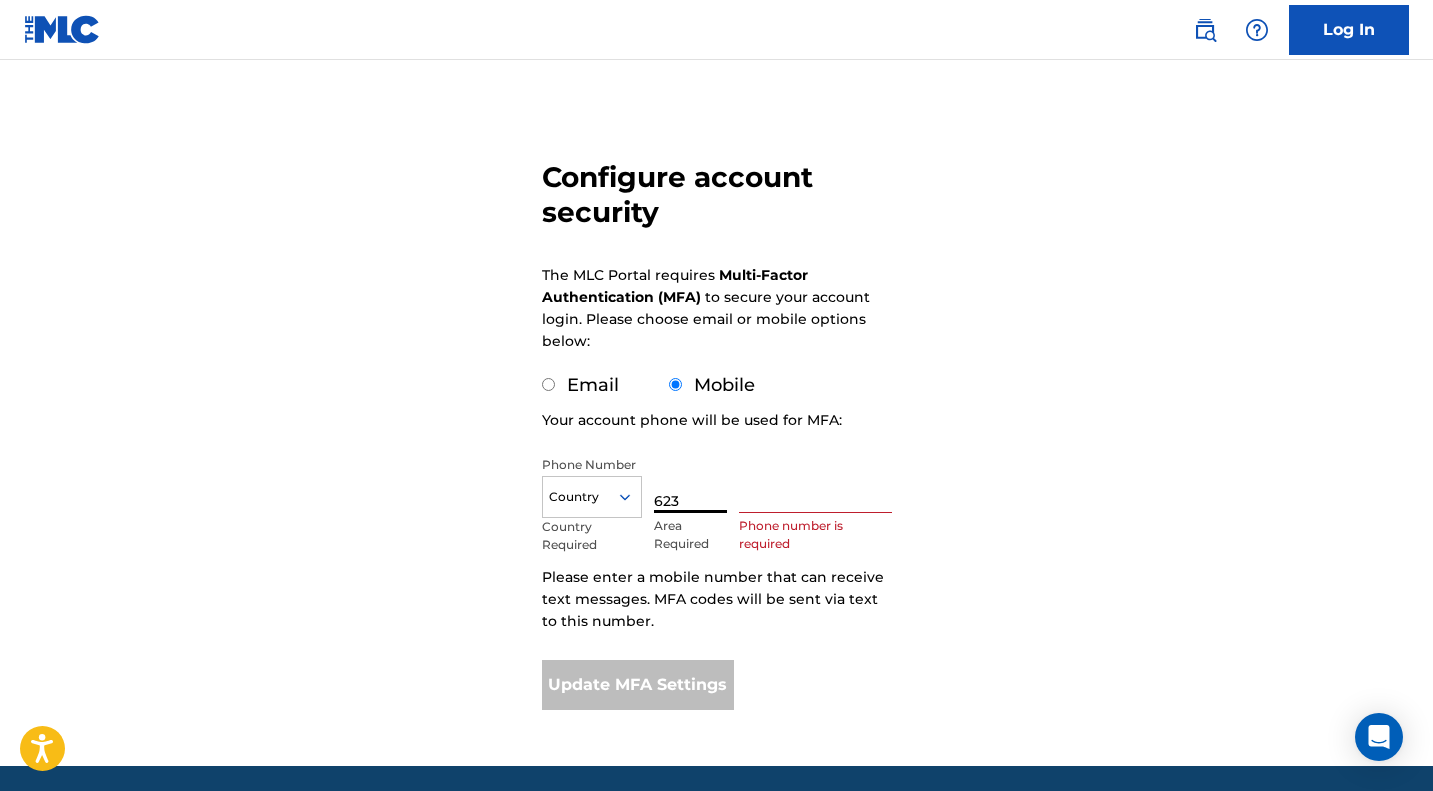 type on "623" 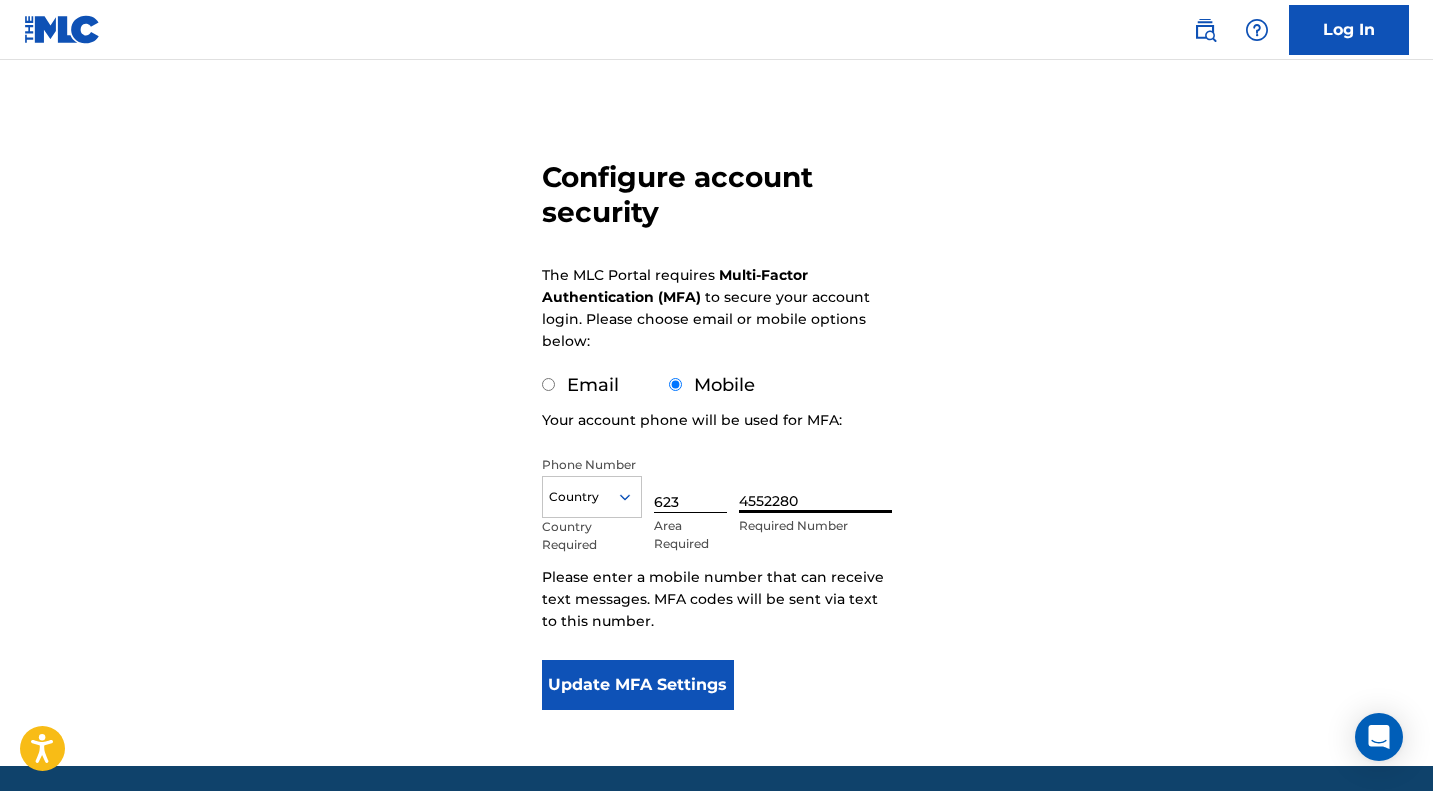 type on "4552280" 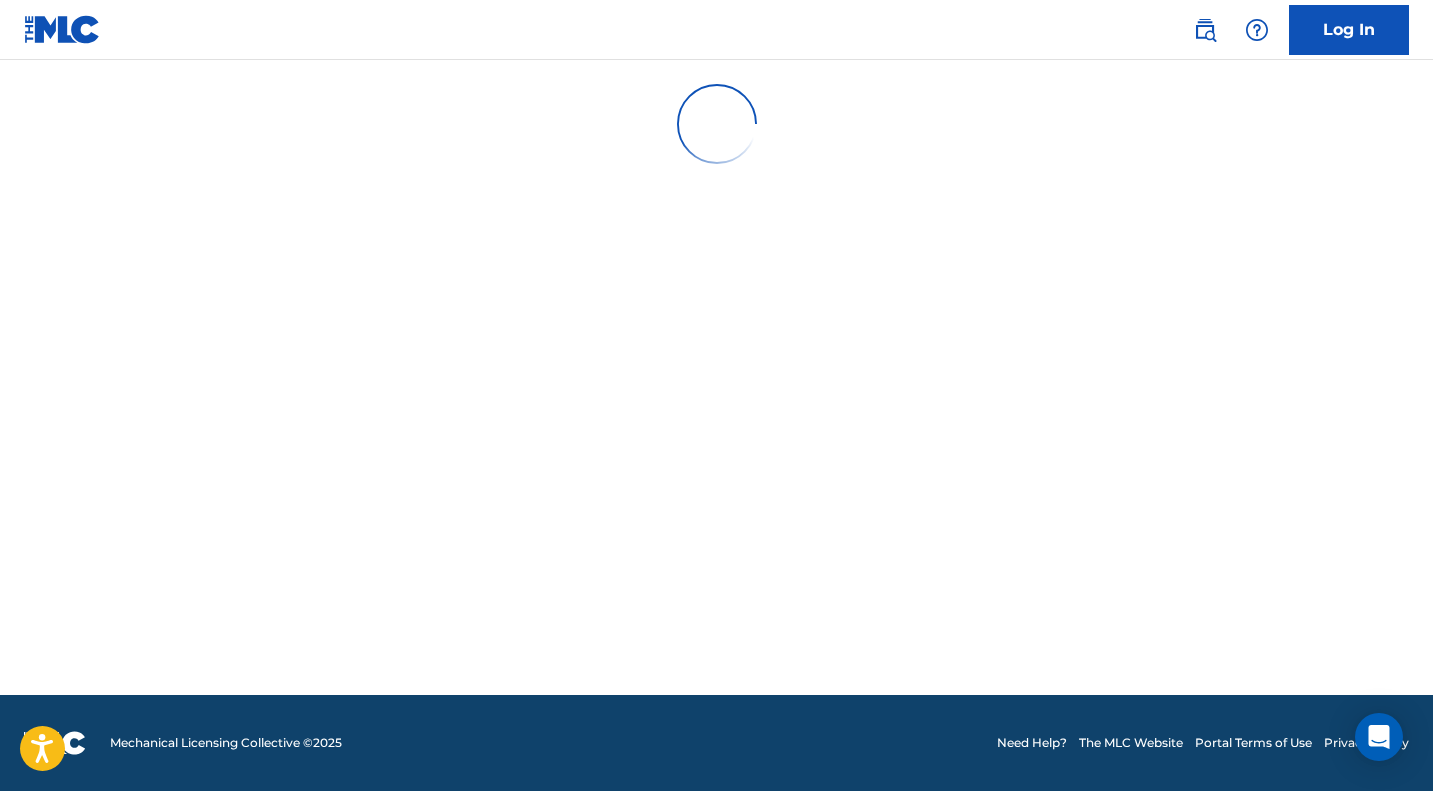 scroll, scrollTop: 0, scrollLeft: 0, axis: both 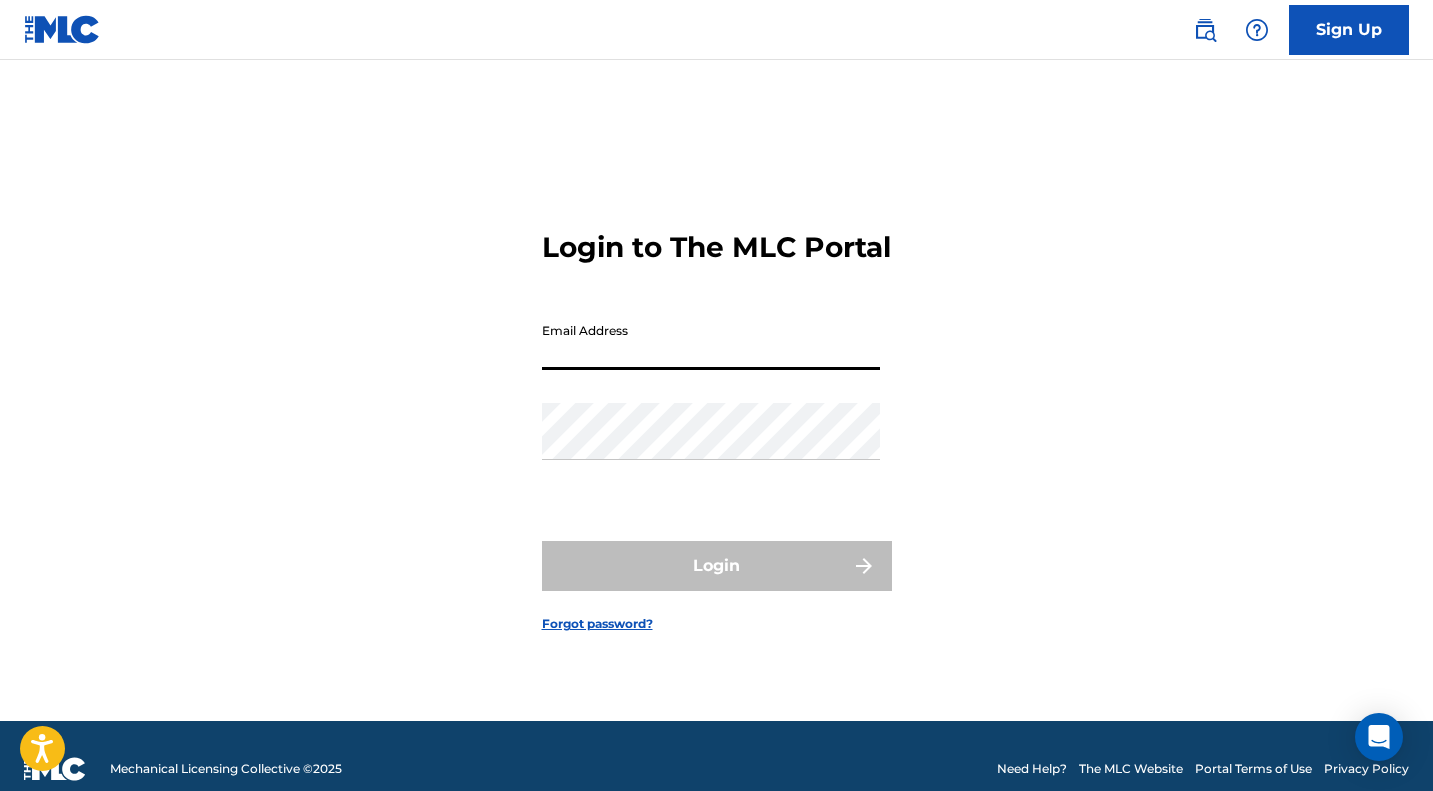 click on "Email Address" at bounding box center [711, 341] 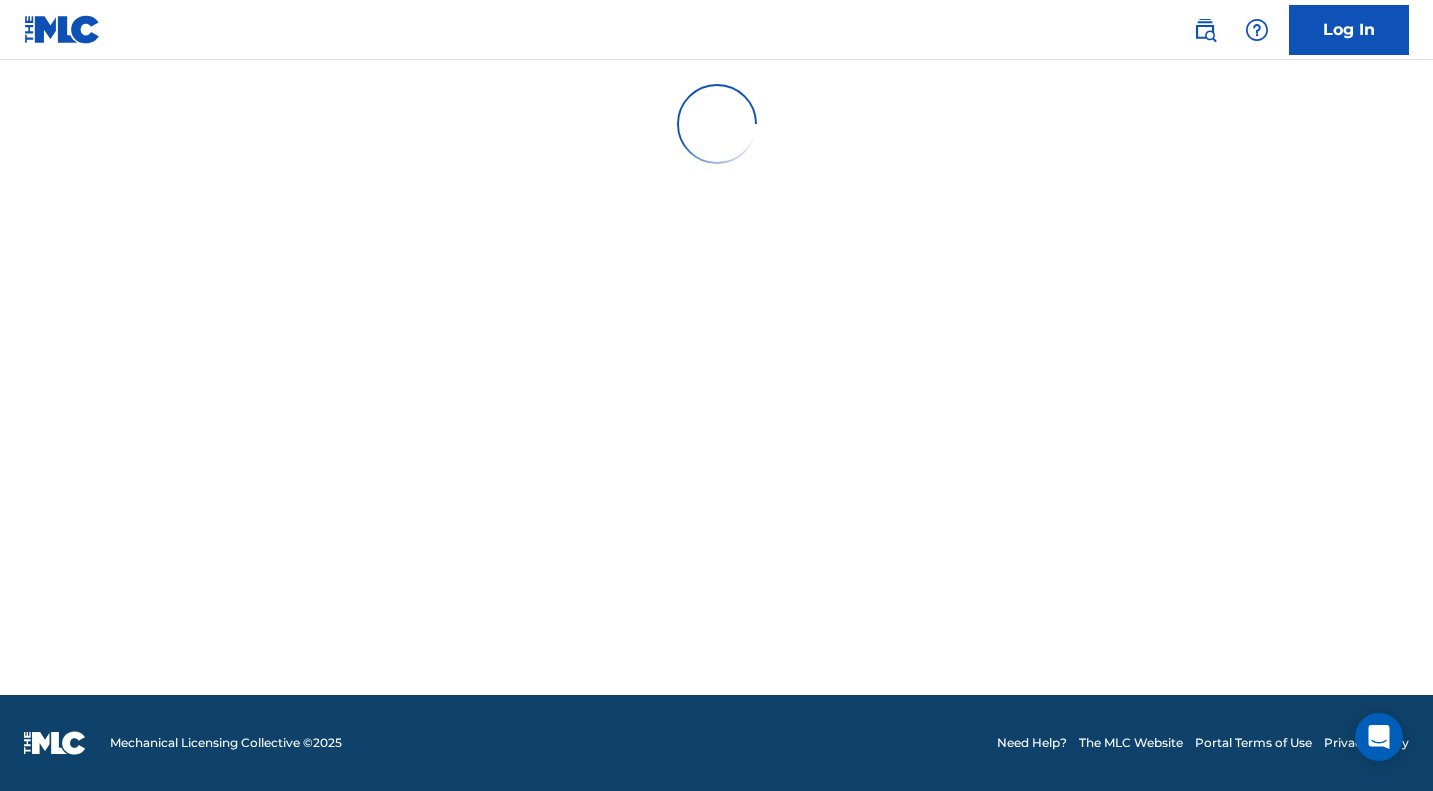 scroll, scrollTop: 0, scrollLeft: 0, axis: both 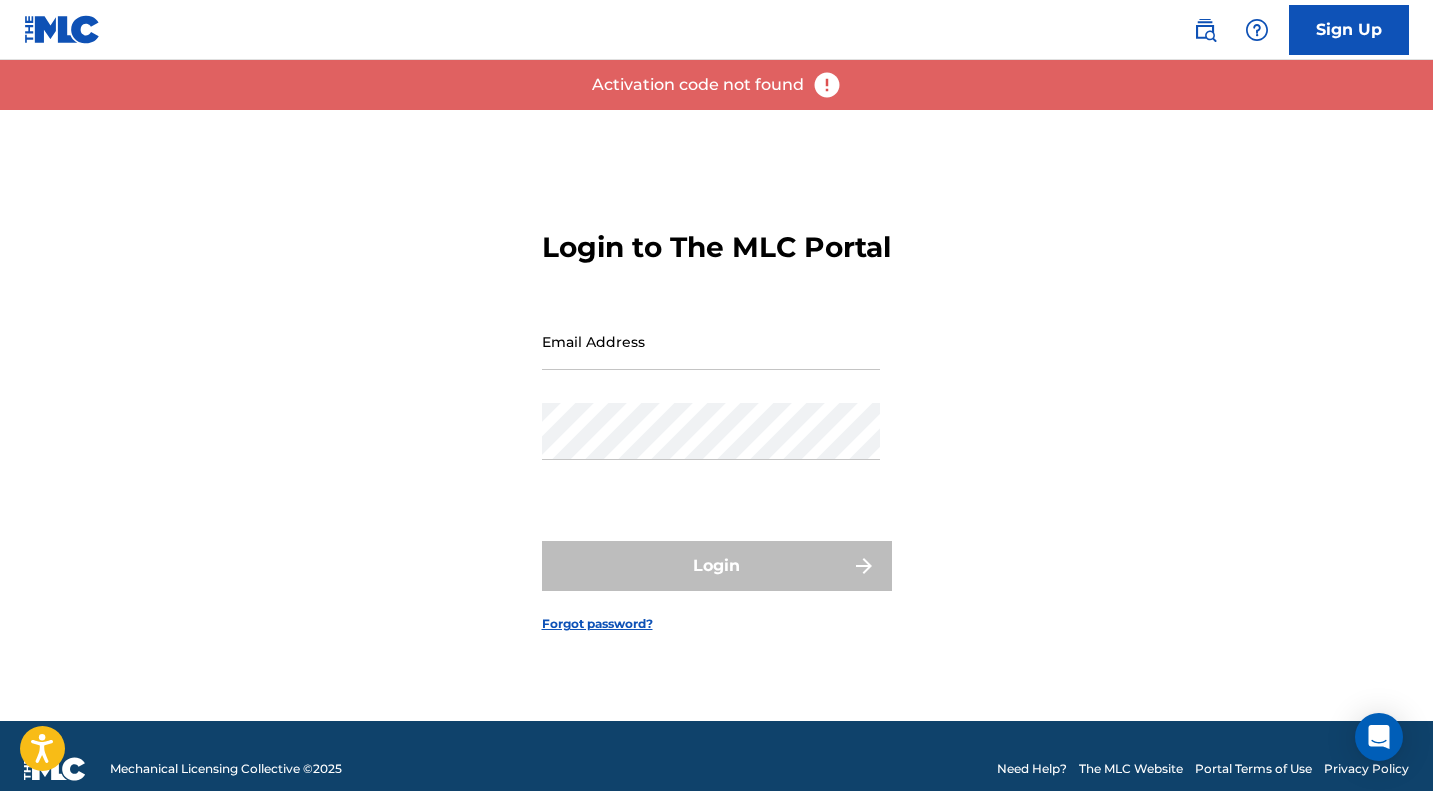 click on "Email Address" at bounding box center [711, 341] 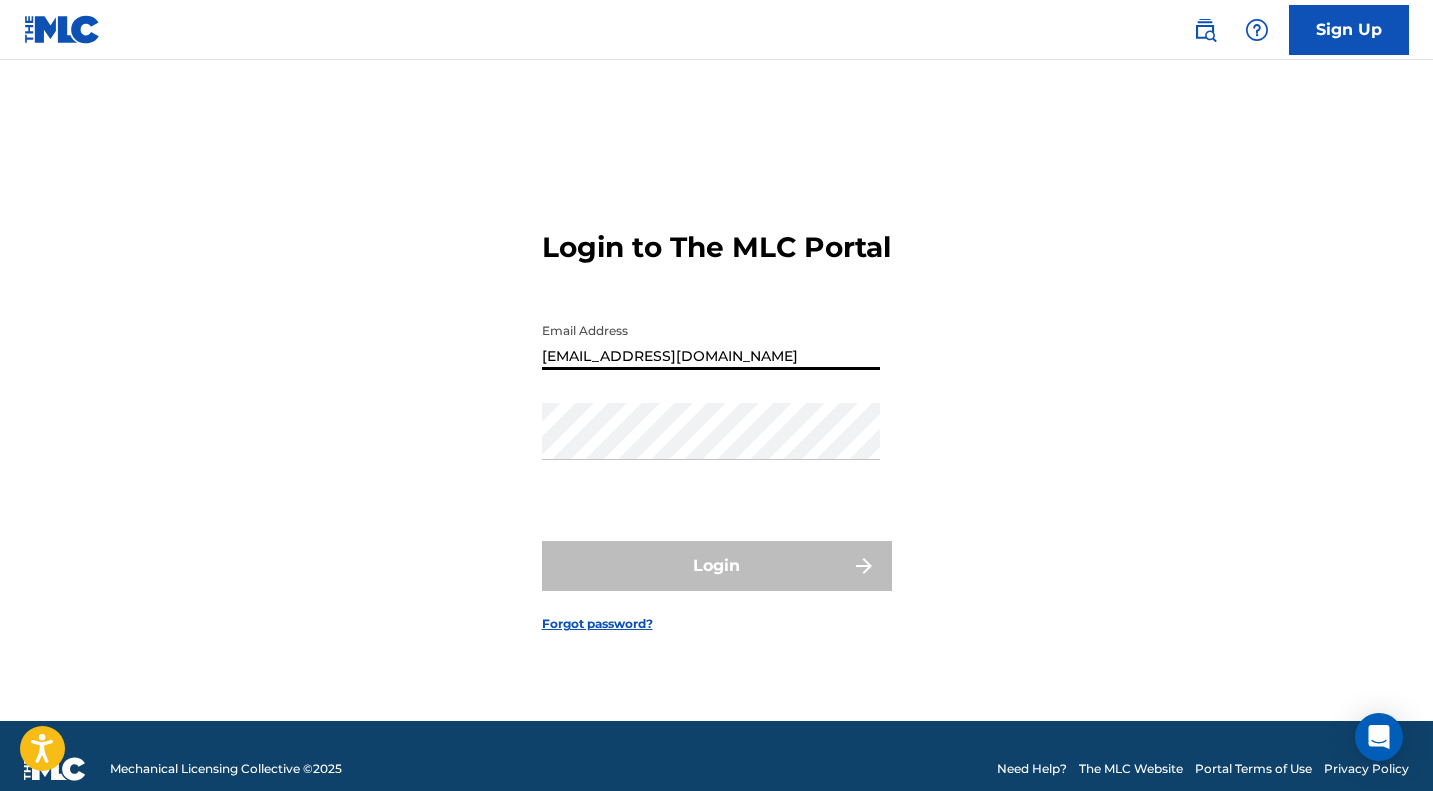 type on "[EMAIL_ADDRESS][DOMAIN_NAME]" 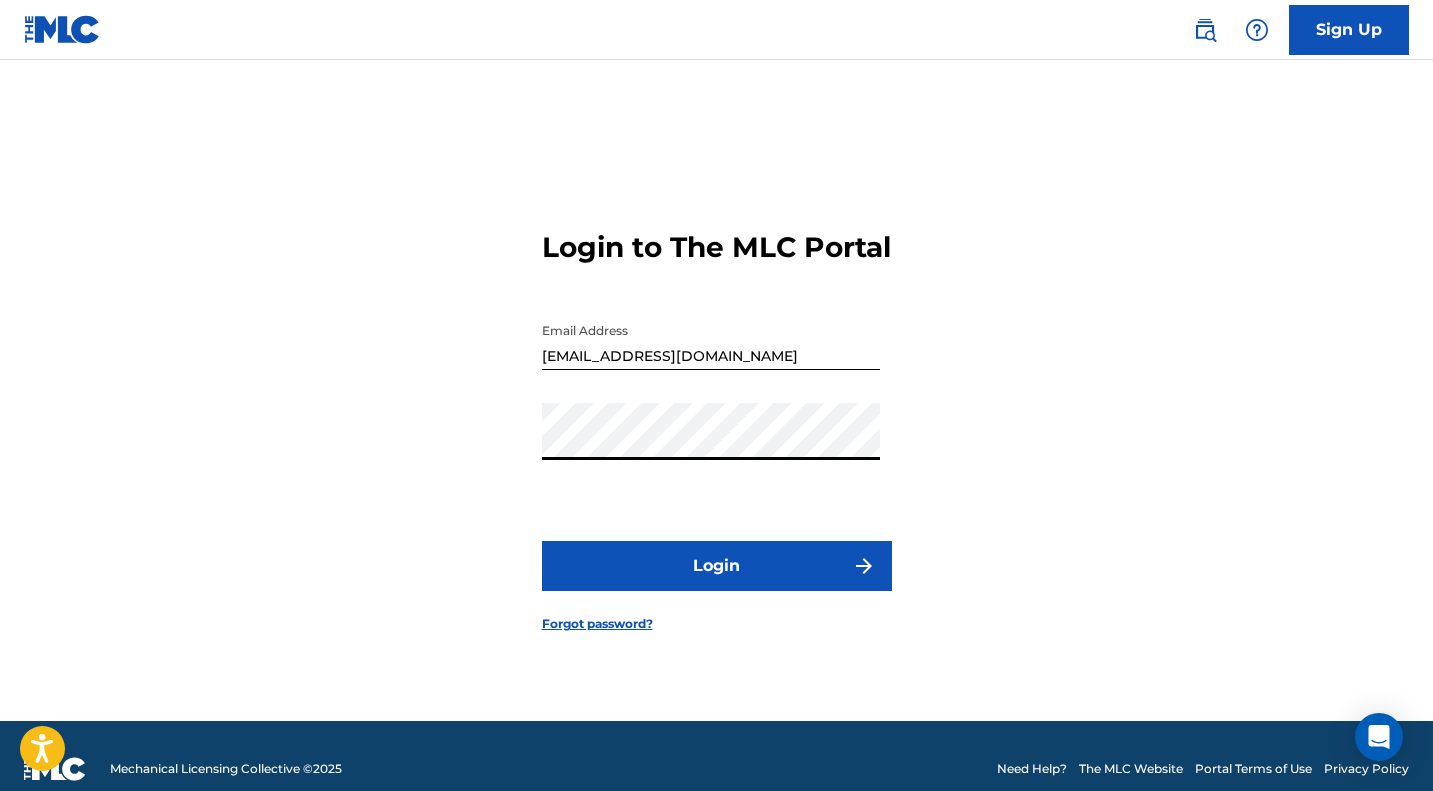 click on "Login" at bounding box center (717, 566) 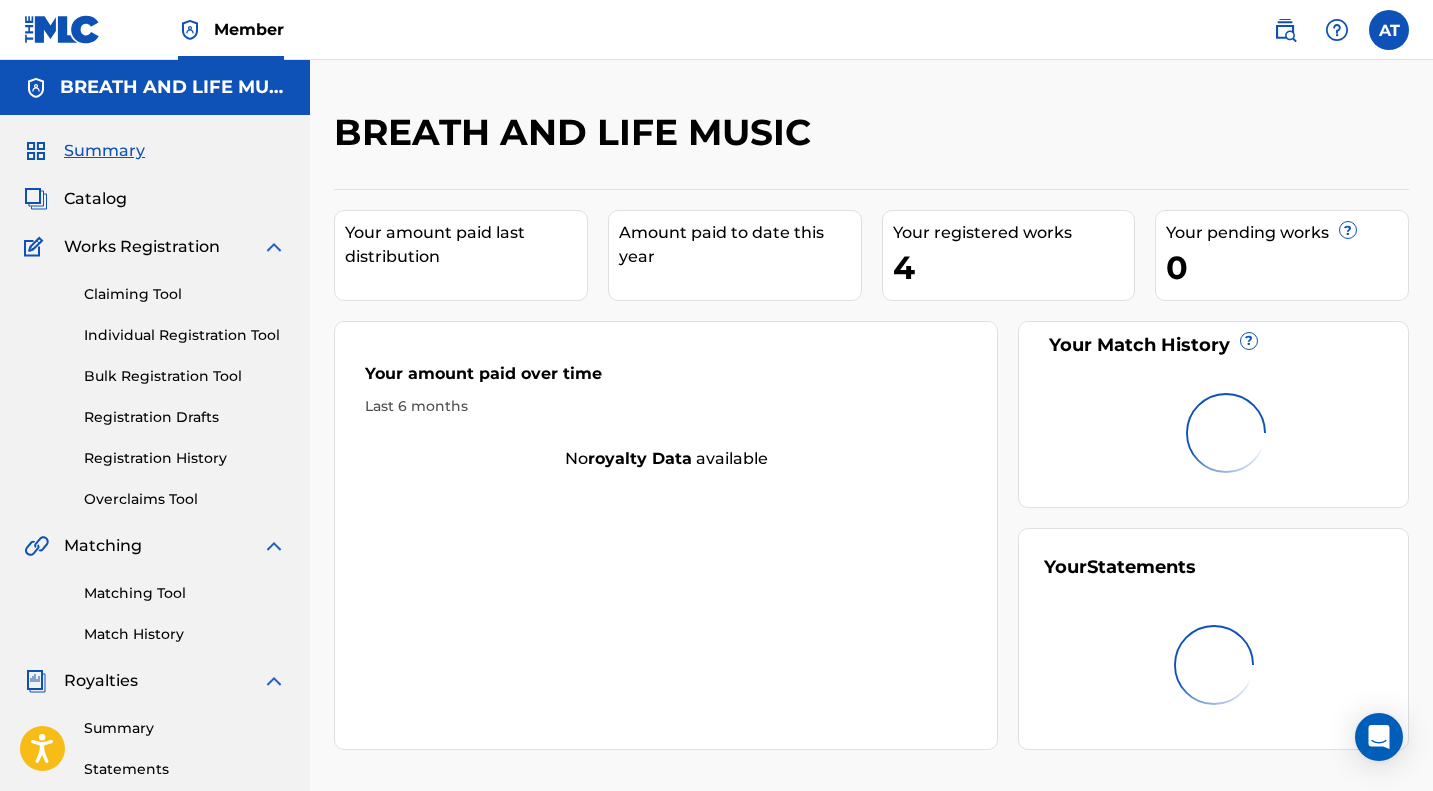 scroll, scrollTop: 0, scrollLeft: 0, axis: both 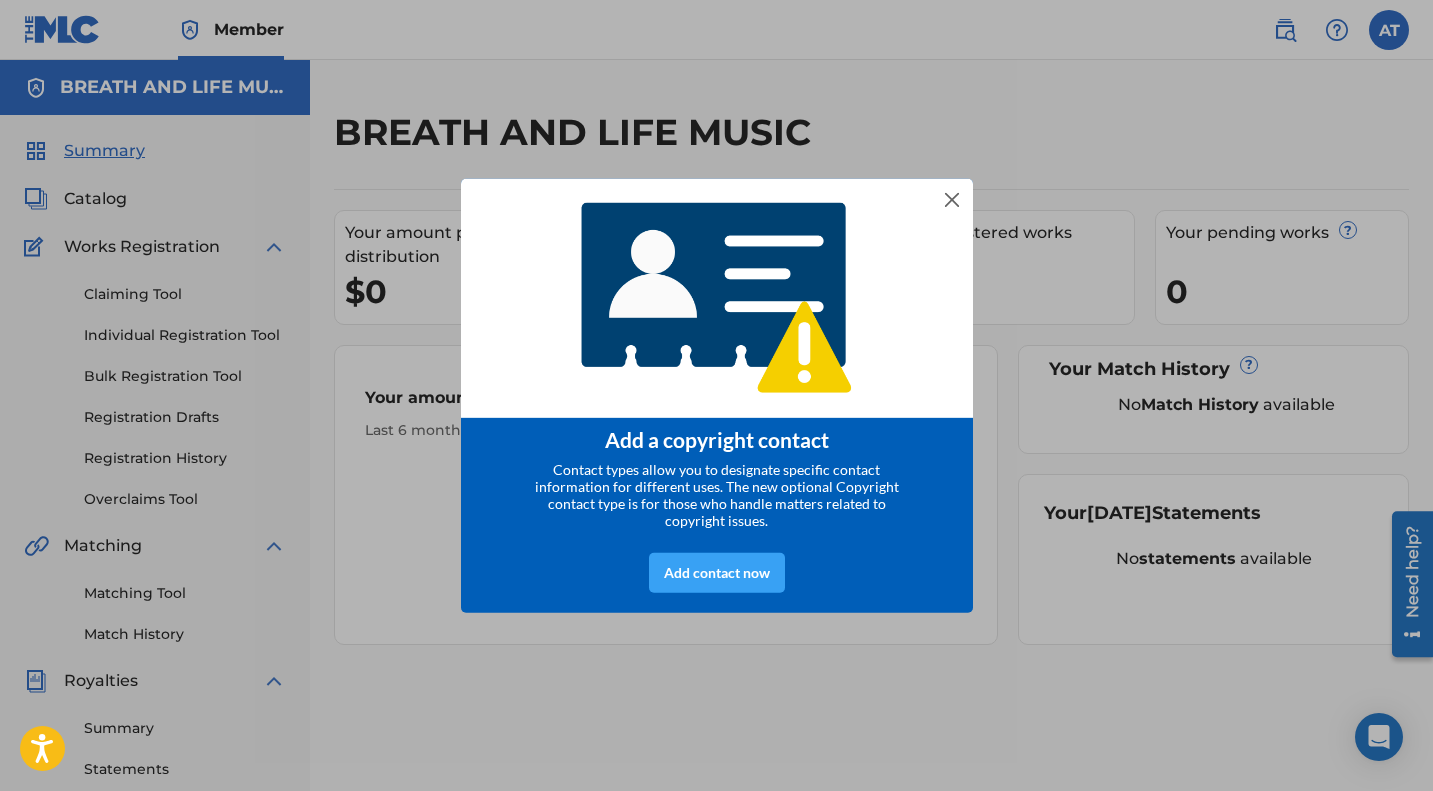 click on "Add contact now" at bounding box center (717, 573) 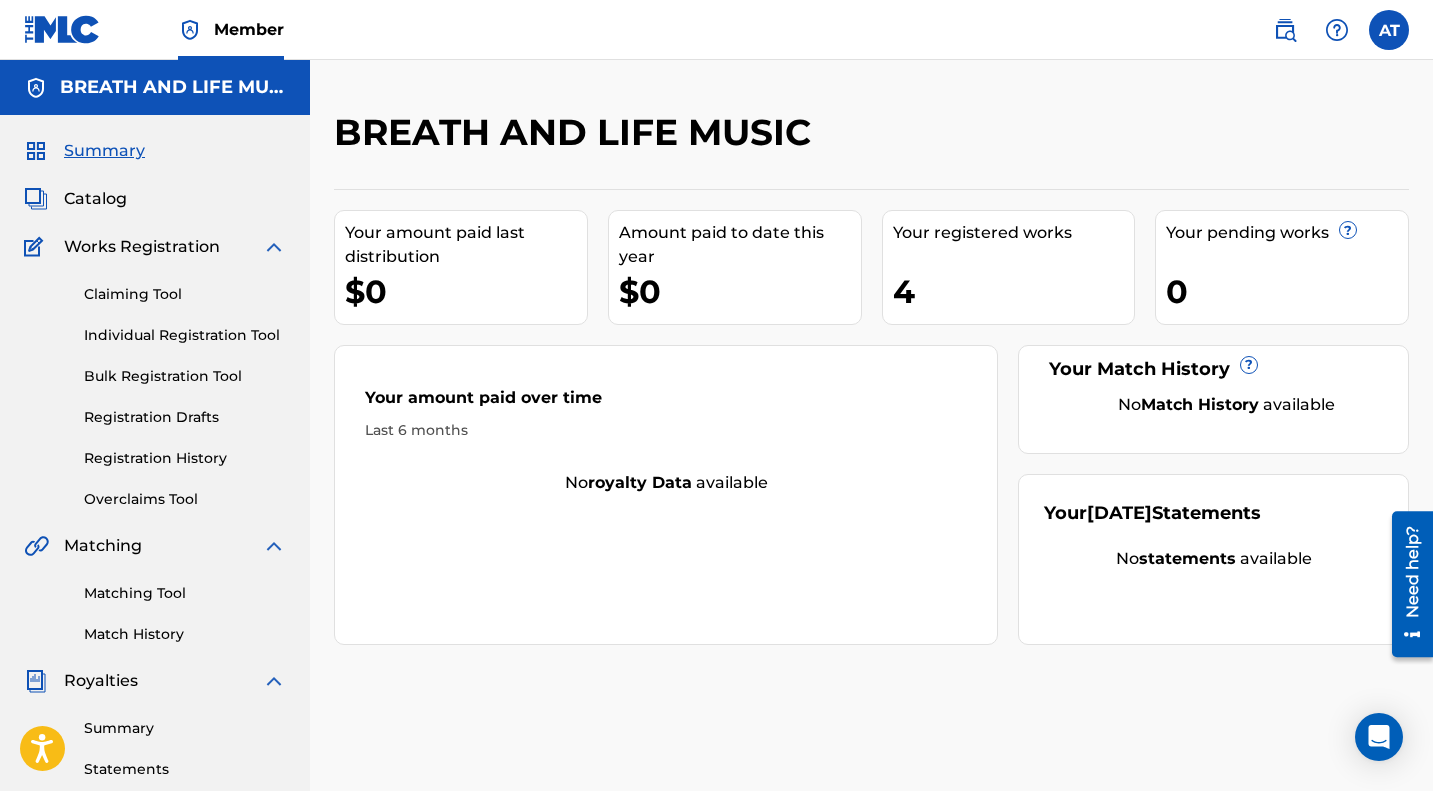 scroll, scrollTop: 0, scrollLeft: 0, axis: both 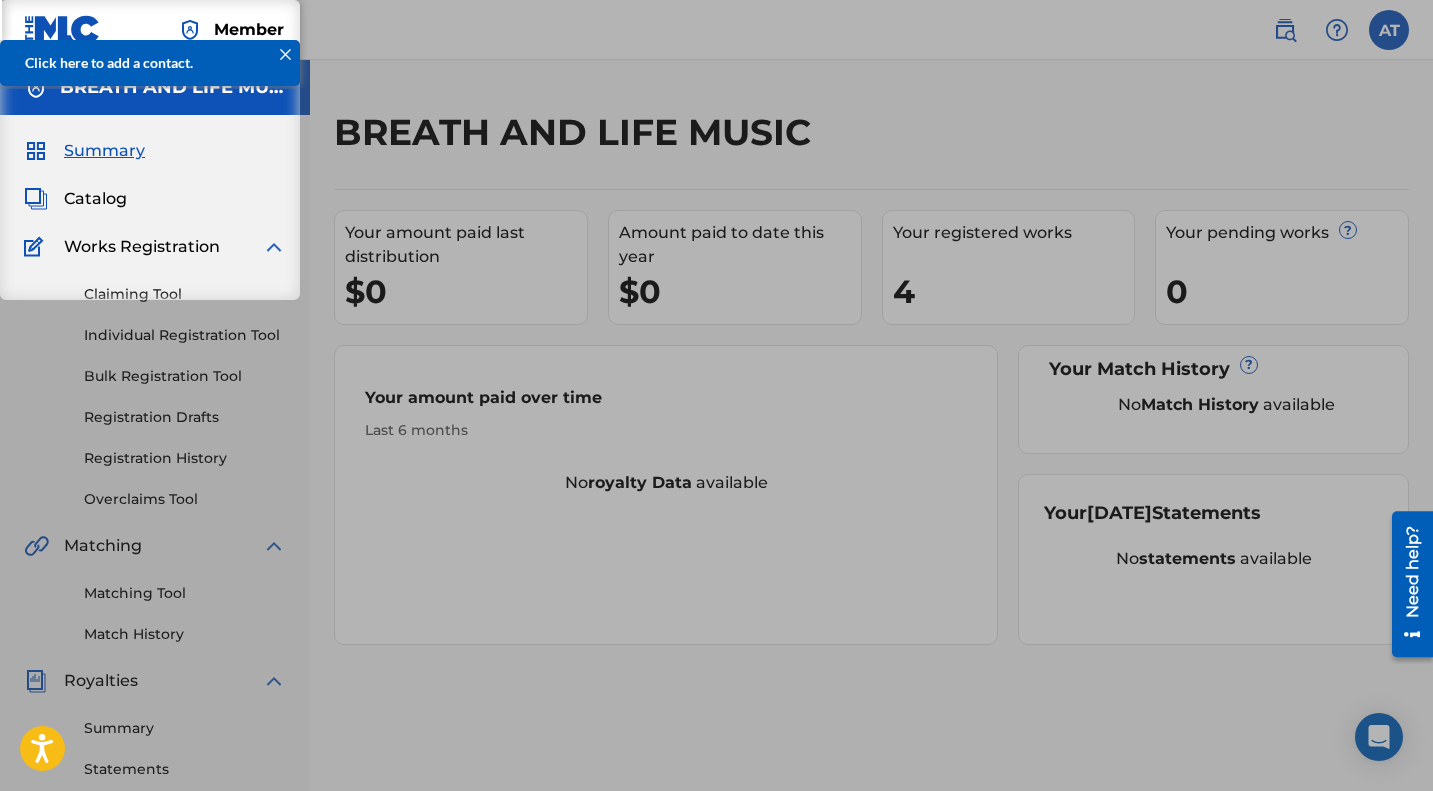 click at bounding box center (285, 54) 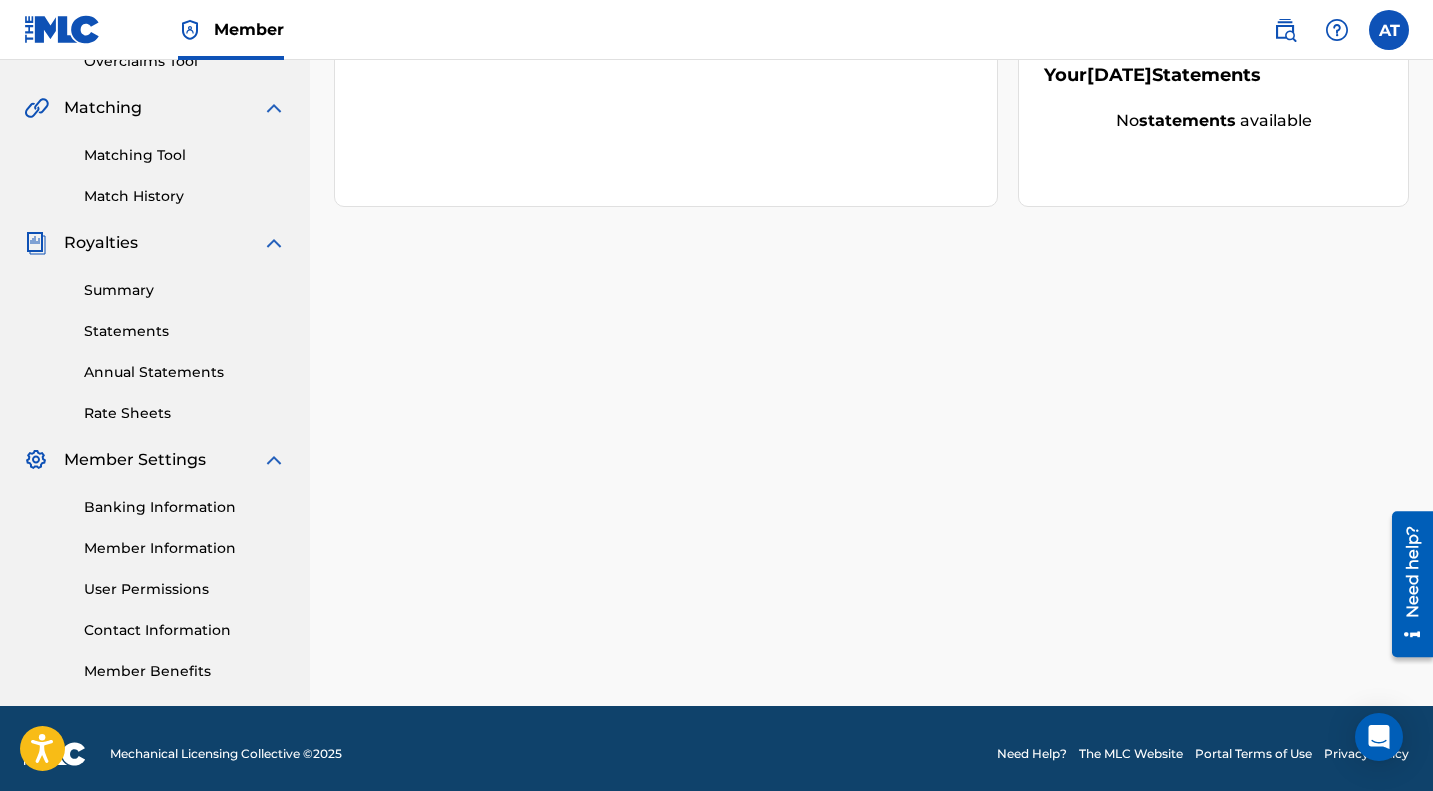 scroll, scrollTop: 449, scrollLeft: 0, axis: vertical 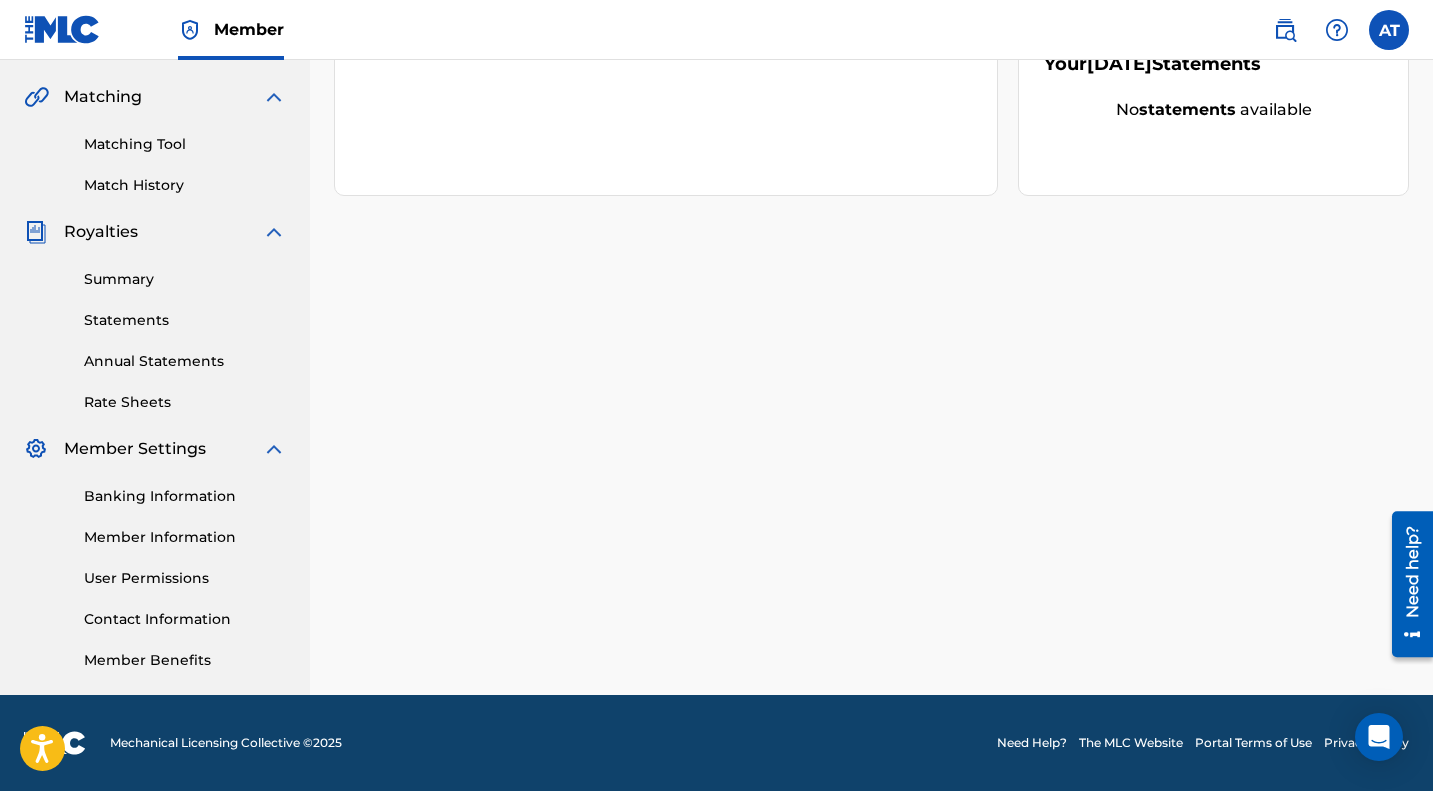 click on "Rate Sheets" at bounding box center [185, 402] 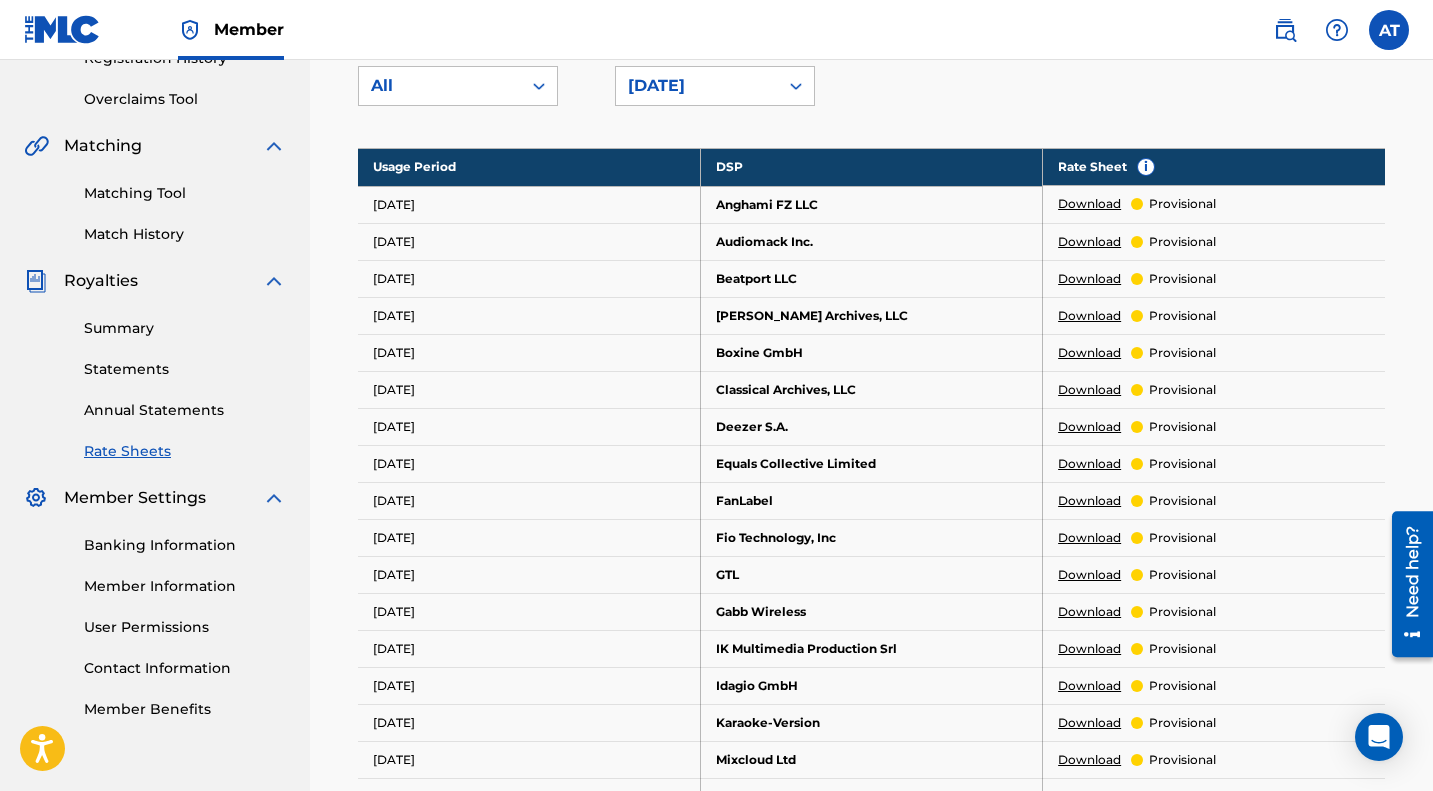scroll, scrollTop: 0, scrollLeft: 0, axis: both 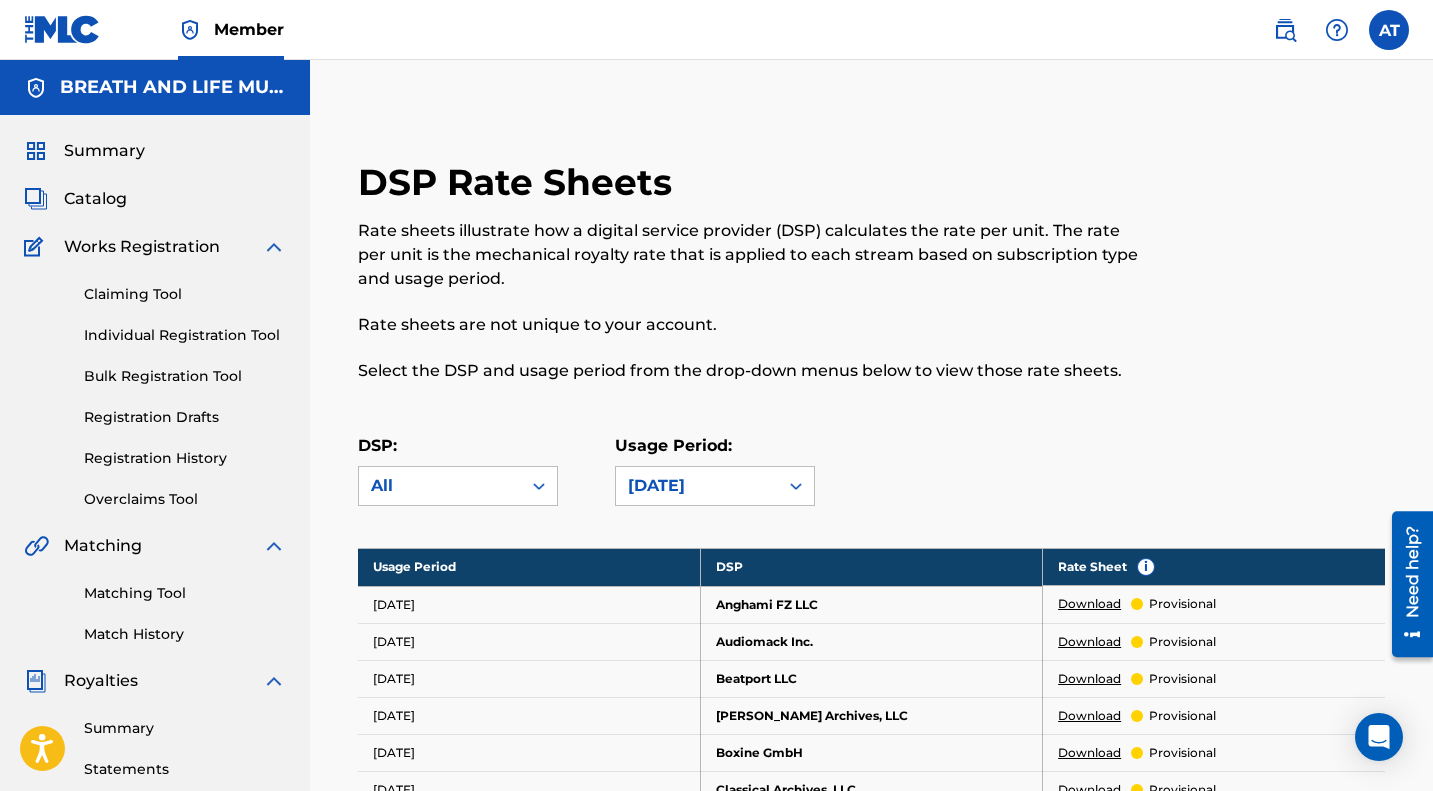click at bounding box center [1389, 30] 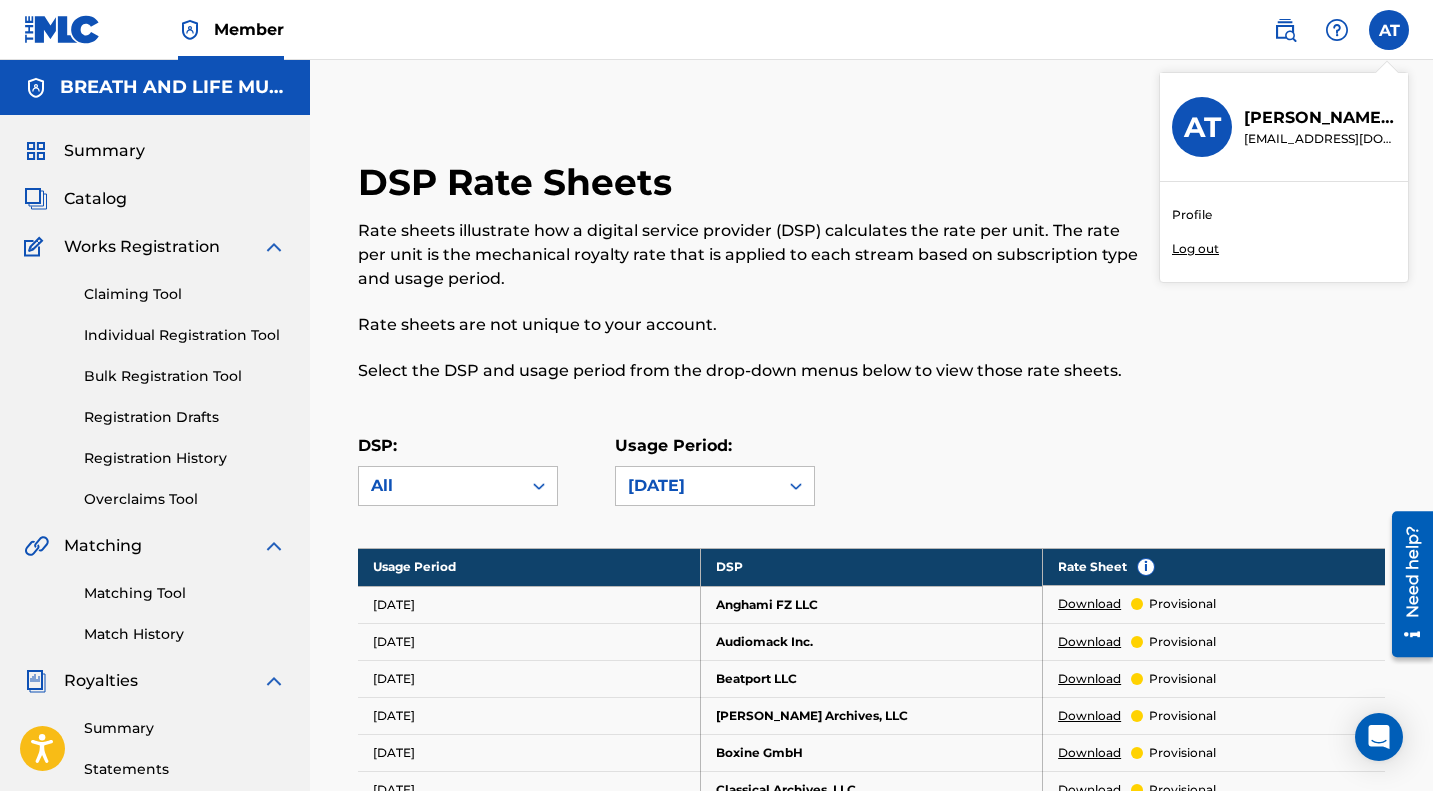 click on "Profile" at bounding box center [1192, 215] 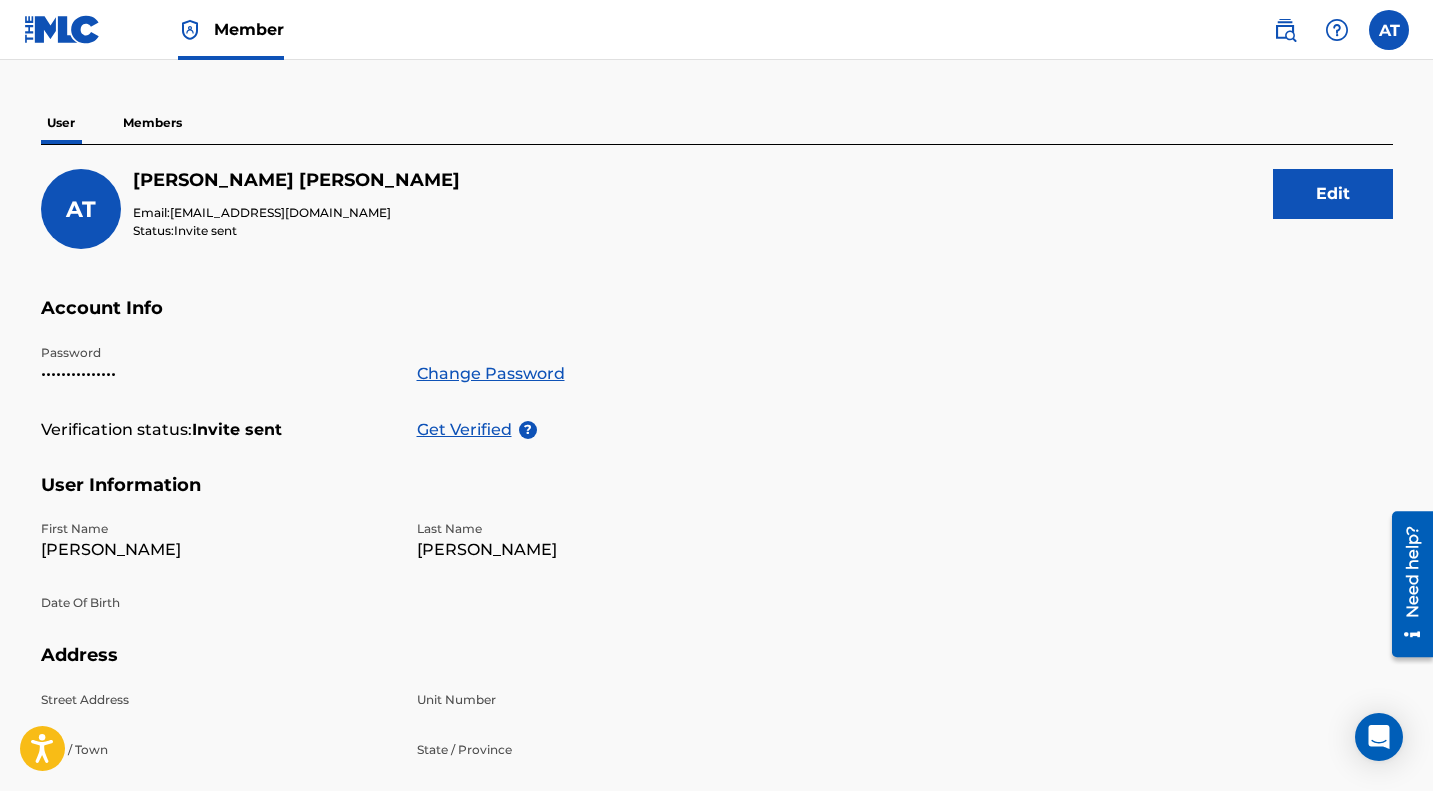 scroll, scrollTop: 200, scrollLeft: 0, axis: vertical 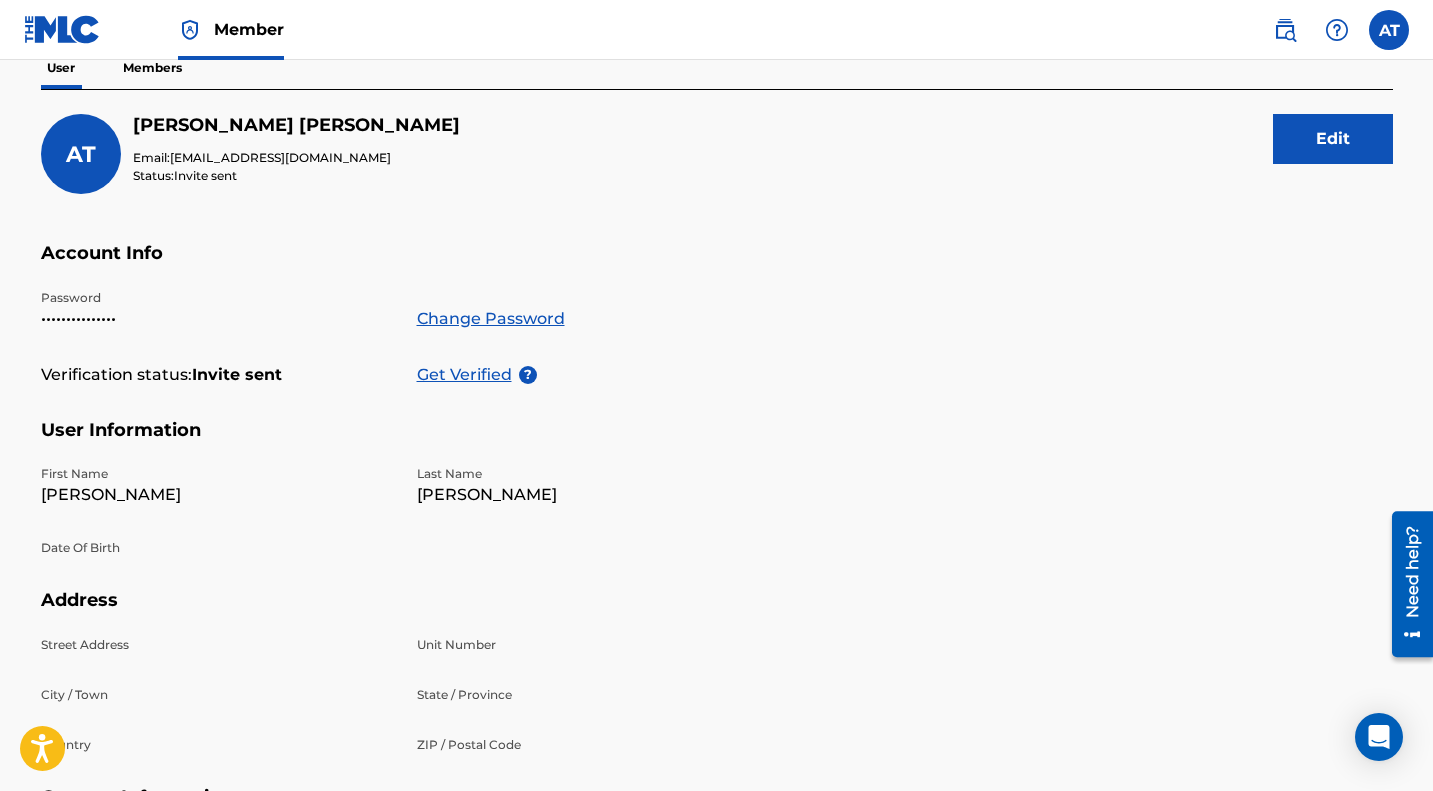 click on "Get Verified" at bounding box center [468, 375] 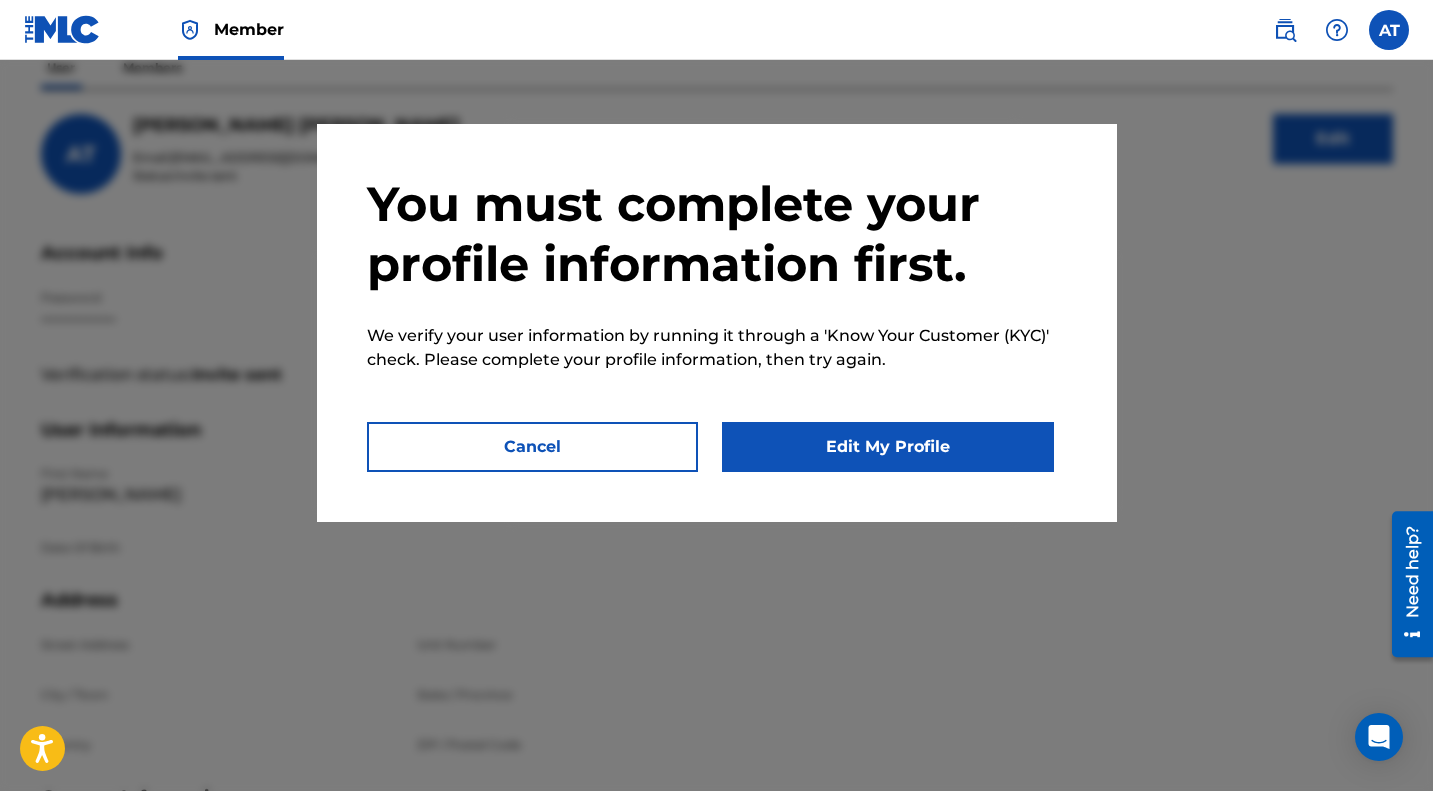 click on "Edit My Profile" at bounding box center (888, 447) 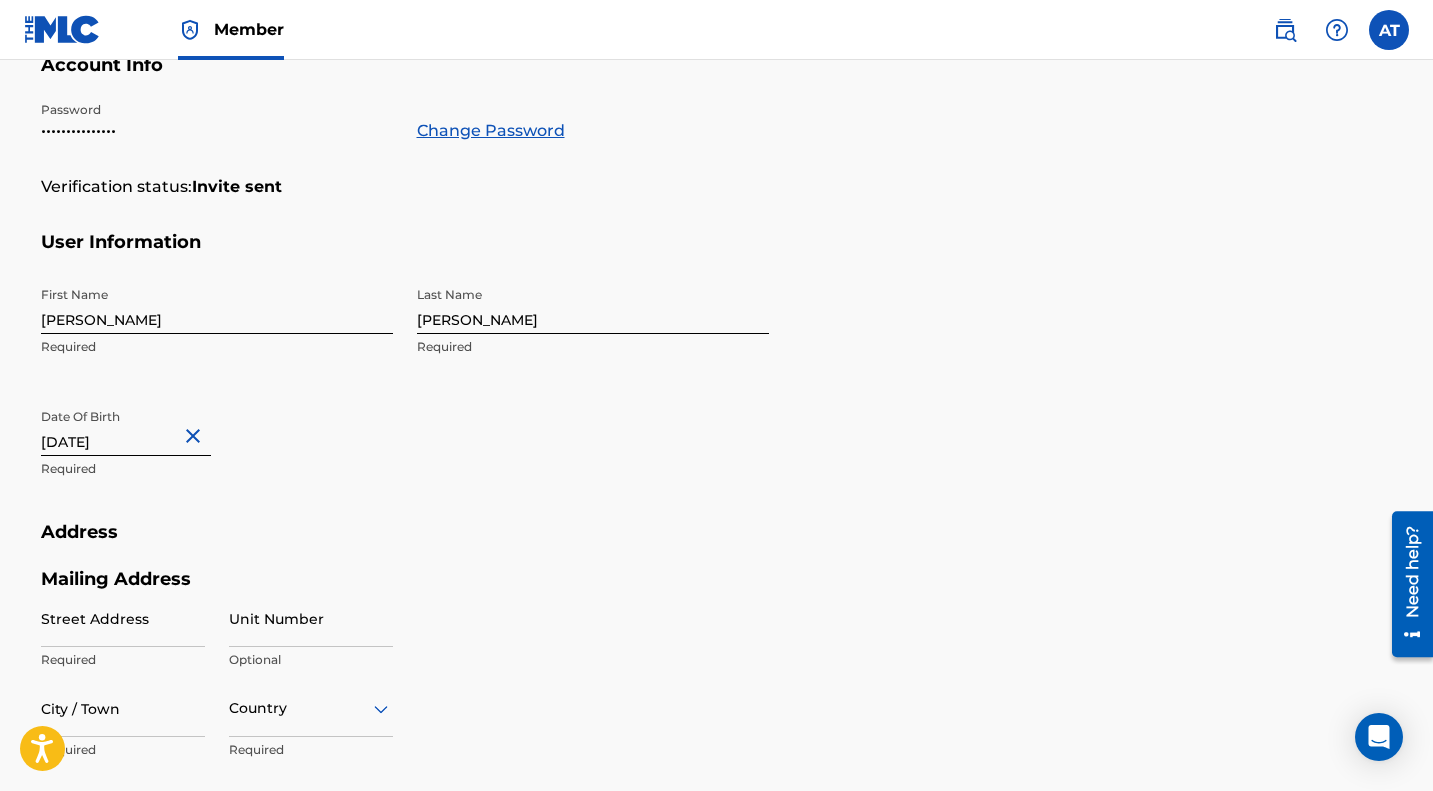 scroll, scrollTop: 400, scrollLeft: 0, axis: vertical 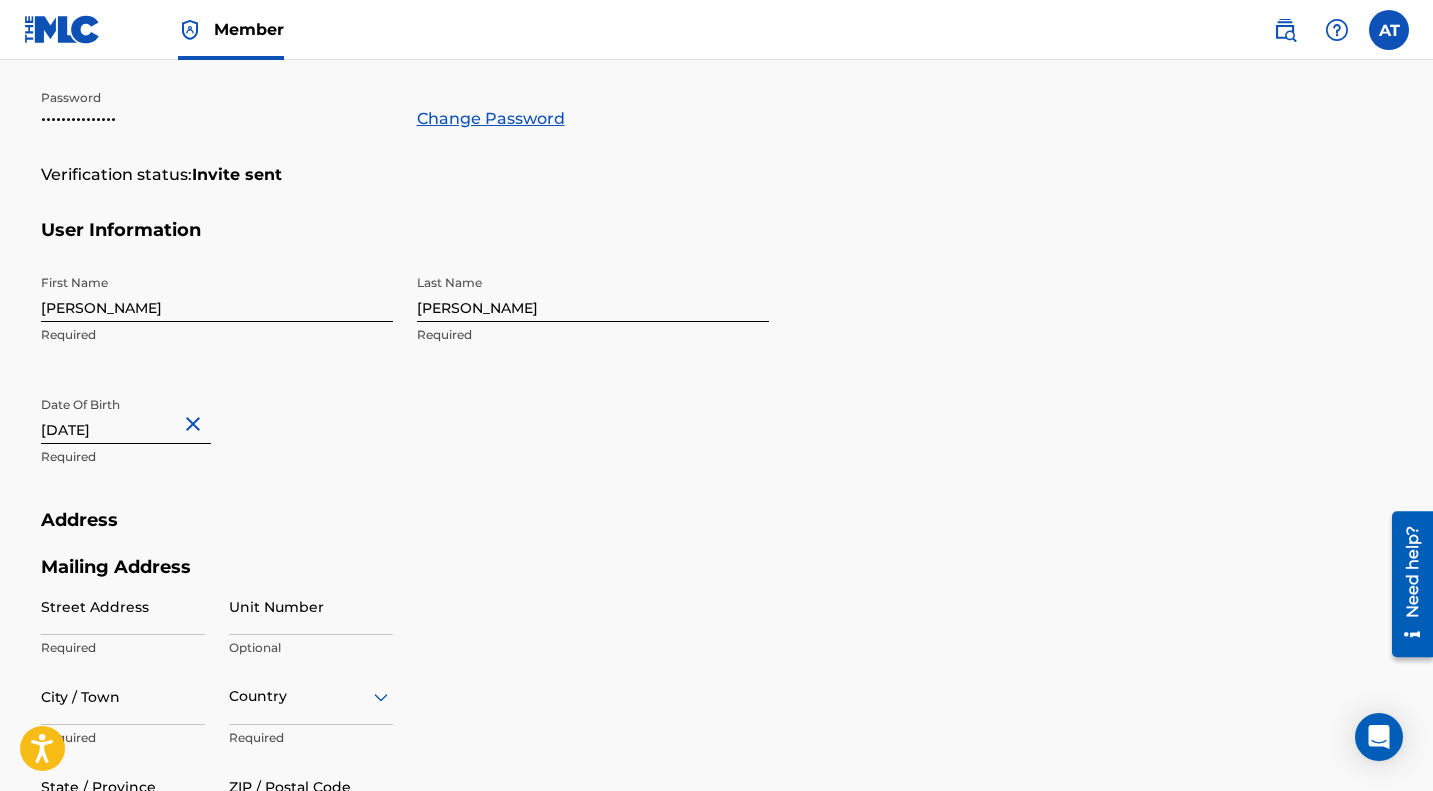 select on "6" 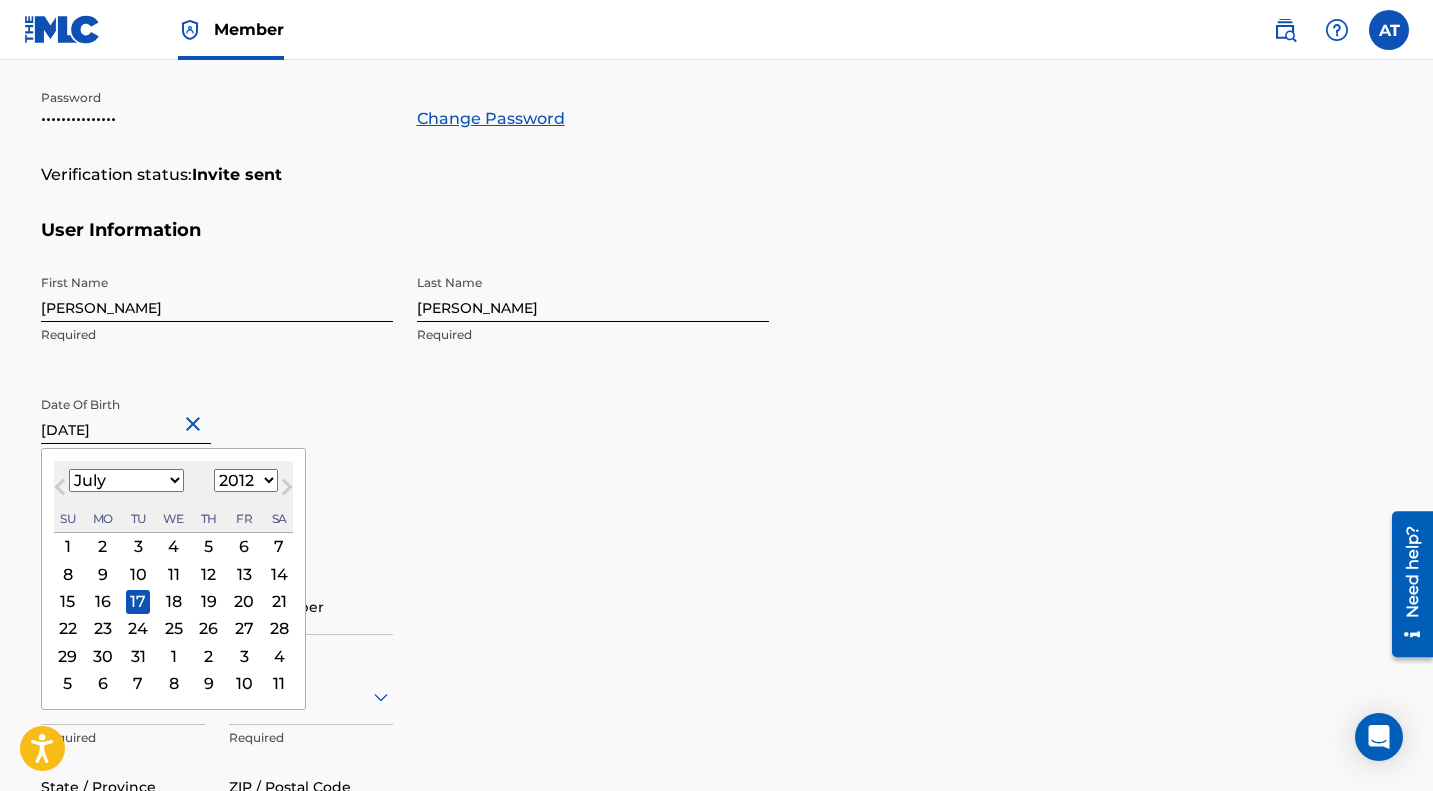 click on "[DATE]" at bounding box center [126, 415] 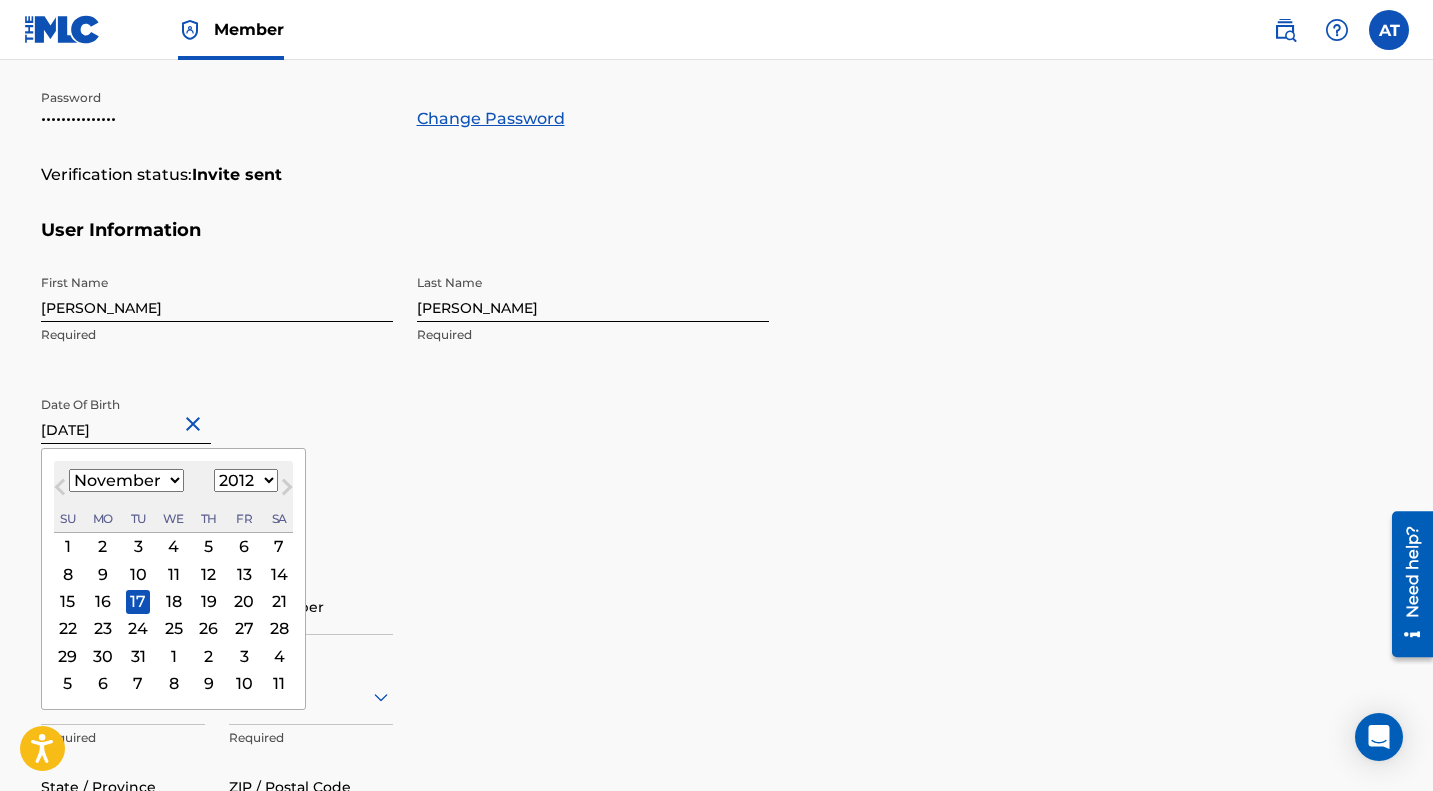 click on "January February March April May June July August September October November December" at bounding box center [126, 480] 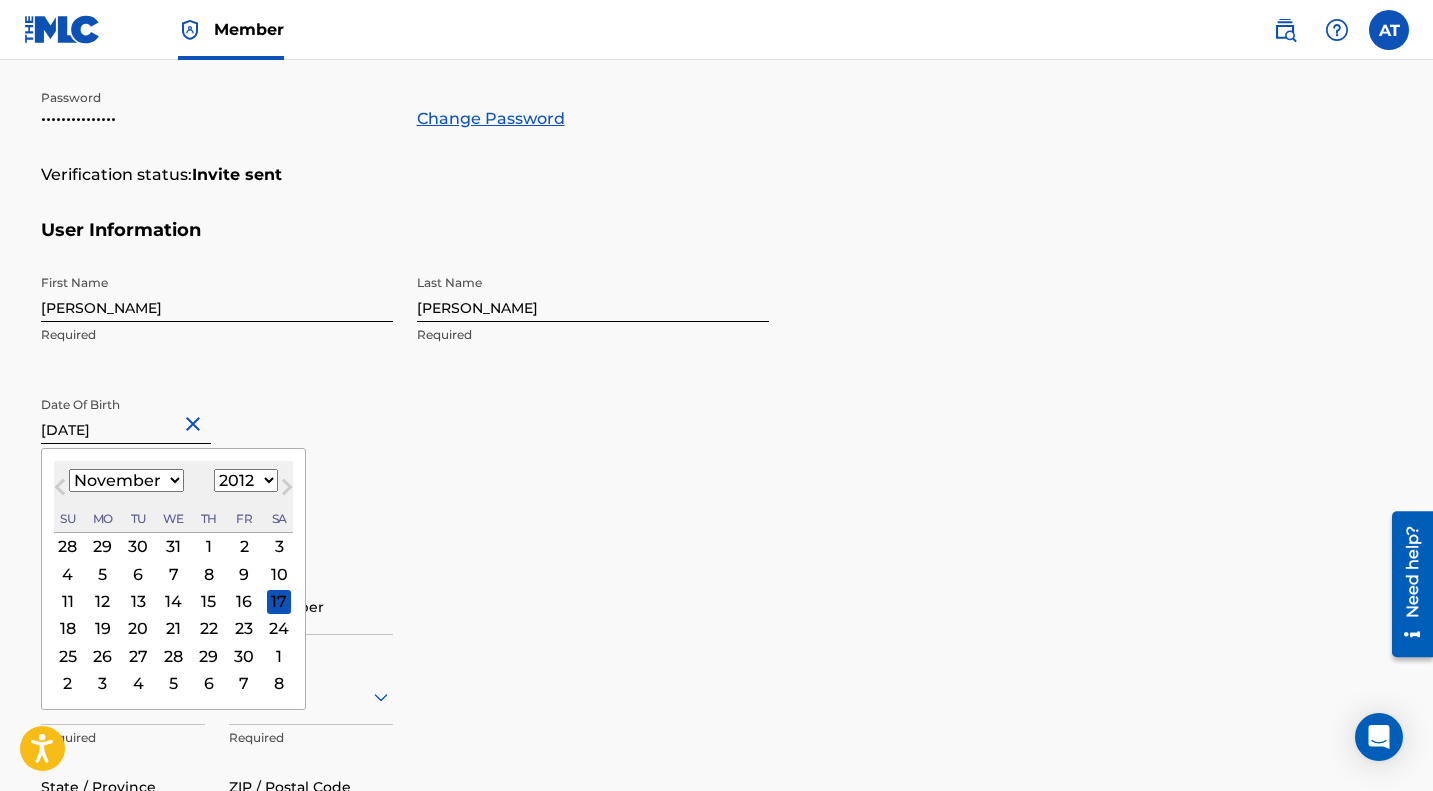 click on "Next Month" at bounding box center [287, 491] 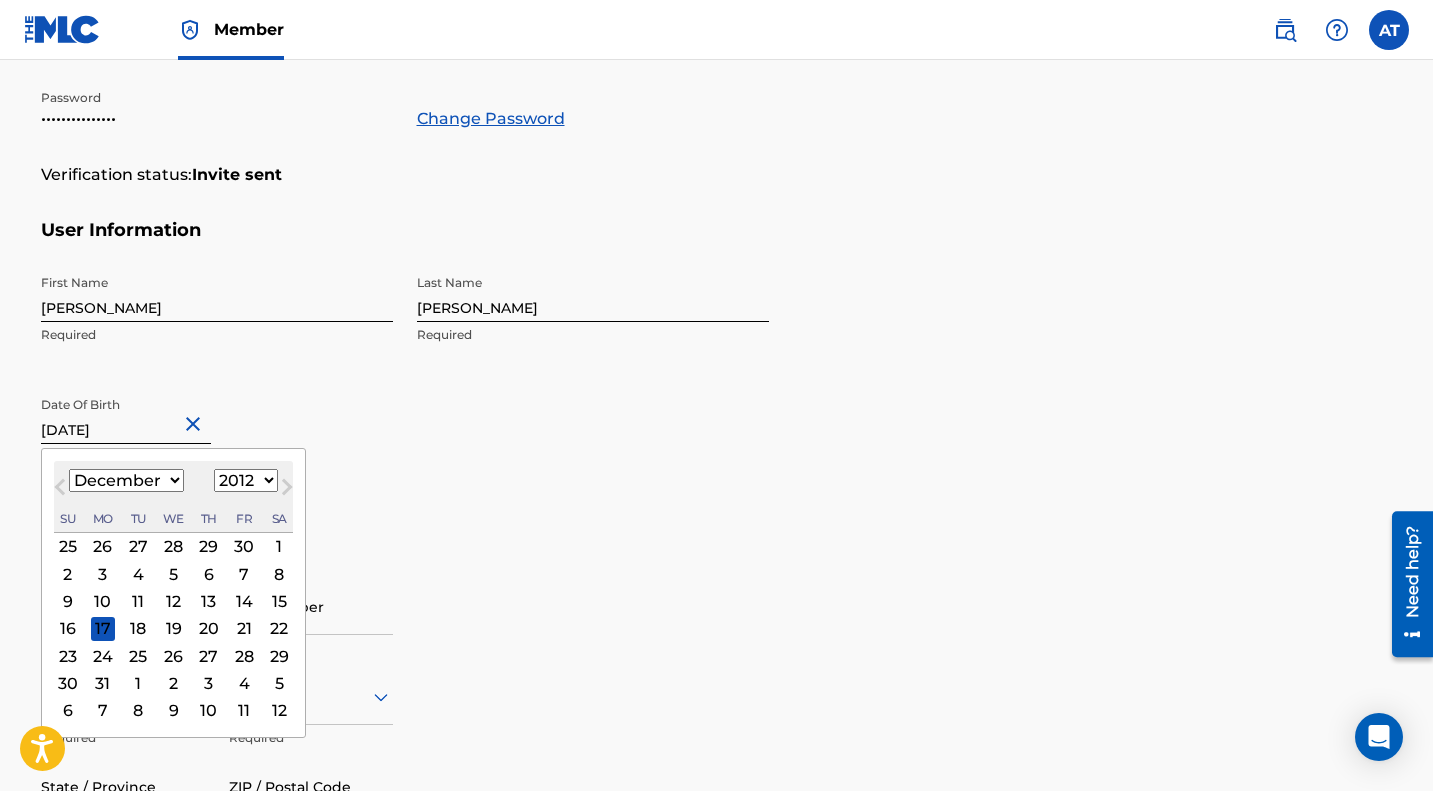 click on "1899 1900 1901 1902 1903 1904 1905 1906 1907 1908 1909 1910 1911 1912 1913 1914 1915 1916 1917 1918 1919 1920 1921 1922 1923 1924 1925 1926 1927 1928 1929 1930 1931 1932 1933 1934 1935 1936 1937 1938 1939 1940 1941 1942 1943 1944 1945 1946 1947 1948 1949 1950 1951 1952 1953 1954 1955 1956 1957 1958 1959 1960 1961 1962 1963 1964 1965 1966 1967 1968 1969 1970 1971 1972 1973 1974 1975 1976 1977 1978 1979 1980 1981 1982 1983 1984 1985 1986 1987 1988 1989 1990 1991 1992 1993 1994 1995 1996 1997 1998 1999 2000 2001 2002 2003 2004 2005 2006 2007 2008 2009 2010 2011 2012 2013 2014 2015 2016 2017 2018 2019 2020 2021 2022 2023 2024 2025 2026 2027 2028 2029 2030 2031 2032 2033 2034 2035 2036 2037 2038 2039 2040 2041 2042 2043 2044 2045 2046 2047 2048 2049 2050 2051 2052 2053 2054 2055 2056 2057 2058 2059 2060 2061 2062 2063 2064 2065 2066 2067 2068 2069 2070 2071 2072 2073 2074 2075 2076 2077 2078 2079 2080 2081 2082 2083 2084 2085 2086 2087 2088 2089 2090 2091 2092 2093 2094 2095 2096 2097 2098 2099 2100" at bounding box center [246, 480] 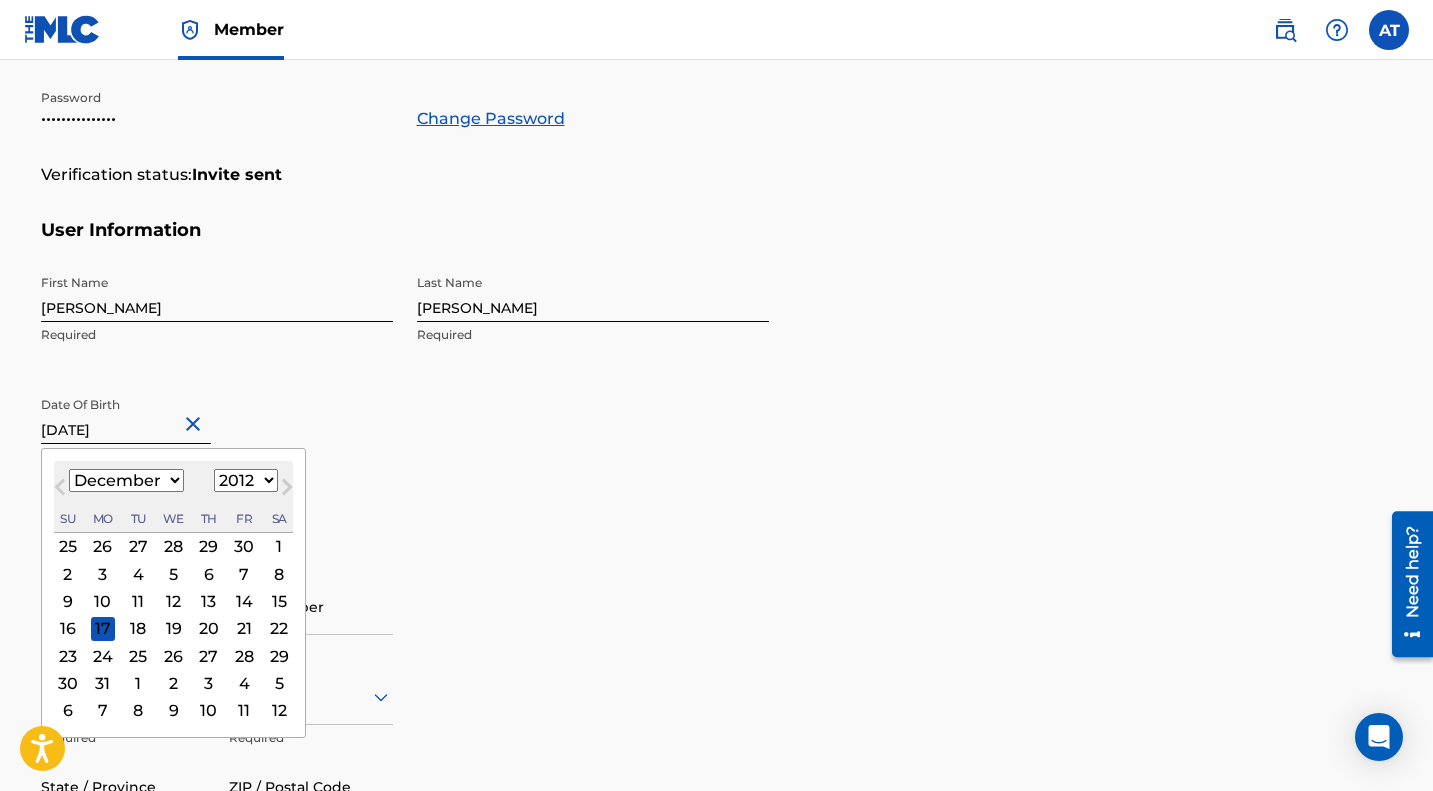 select on "1968" 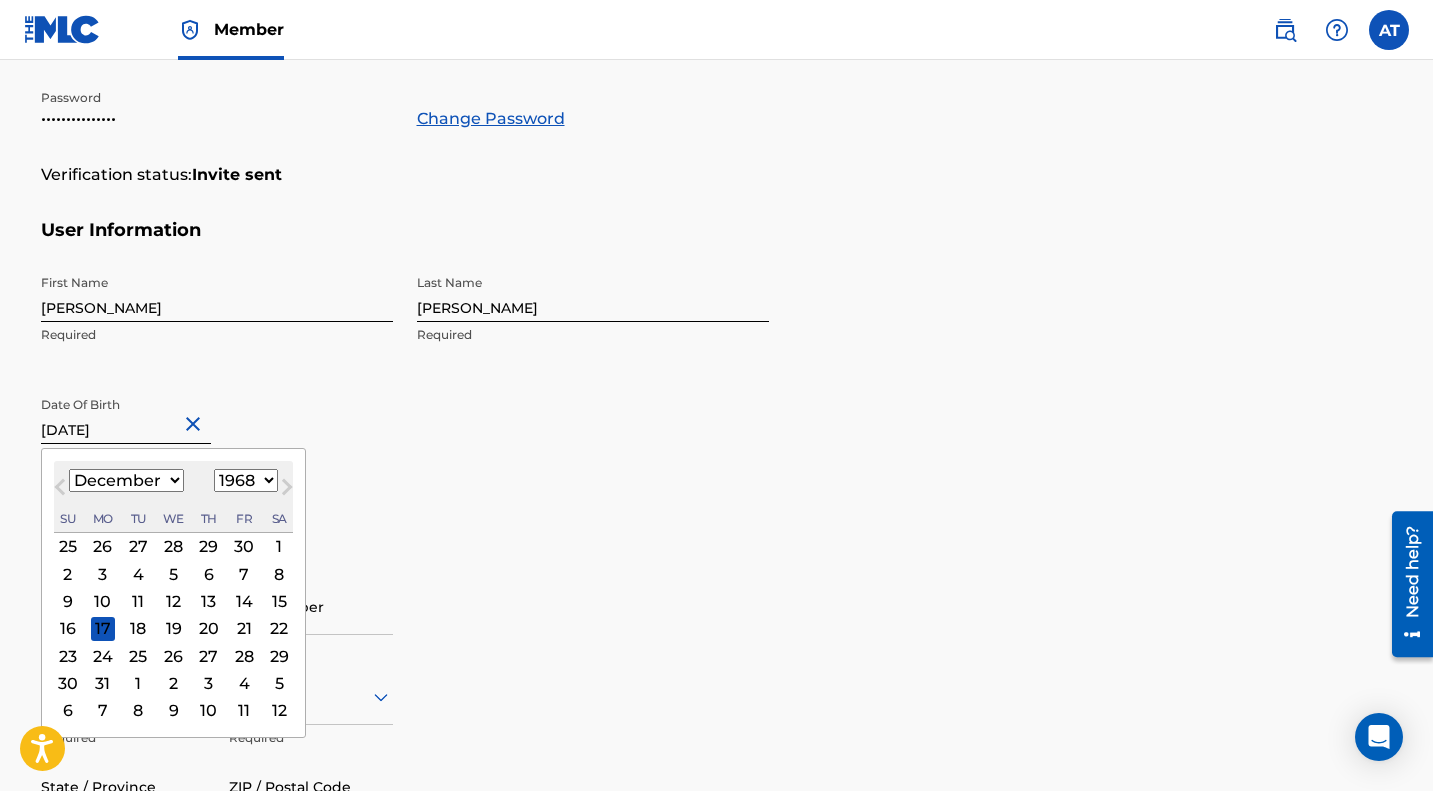 click on "1899 1900 1901 1902 1903 1904 1905 1906 1907 1908 1909 1910 1911 1912 1913 1914 1915 1916 1917 1918 1919 1920 1921 1922 1923 1924 1925 1926 1927 1928 1929 1930 1931 1932 1933 1934 1935 1936 1937 1938 1939 1940 1941 1942 1943 1944 1945 1946 1947 1948 1949 1950 1951 1952 1953 1954 1955 1956 1957 1958 1959 1960 1961 1962 1963 1964 1965 1966 1967 1968 1969 1970 1971 1972 1973 1974 1975 1976 1977 1978 1979 1980 1981 1982 1983 1984 1985 1986 1987 1988 1989 1990 1991 1992 1993 1994 1995 1996 1997 1998 1999 2000 2001 2002 2003 2004 2005 2006 2007 2008 2009 2010 2011 2012 2013 2014 2015 2016 2017 2018 2019 2020 2021 2022 2023 2024 2025 2026 2027 2028 2029 2030 2031 2032 2033 2034 2035 2036 2037 2038 2039 2040 2041 2042 2043 2044 2045 2046 2047 2048 2049 2050 2051 2052 2053 2054 2055 2056 2057 2058 2059 2060 2061 2062 2063 2064 2065 2066 2067 2068 2069 2070 2071 2072 2073 2074 2075 2076 2077 2078 2079 2080 2081 2082 2083 2084 2085 2086 2087 2088 2089 2090 2091 2092 2093 2094 2095 2096 2097 2098 2099 2100" at bounding box center [246, 480] 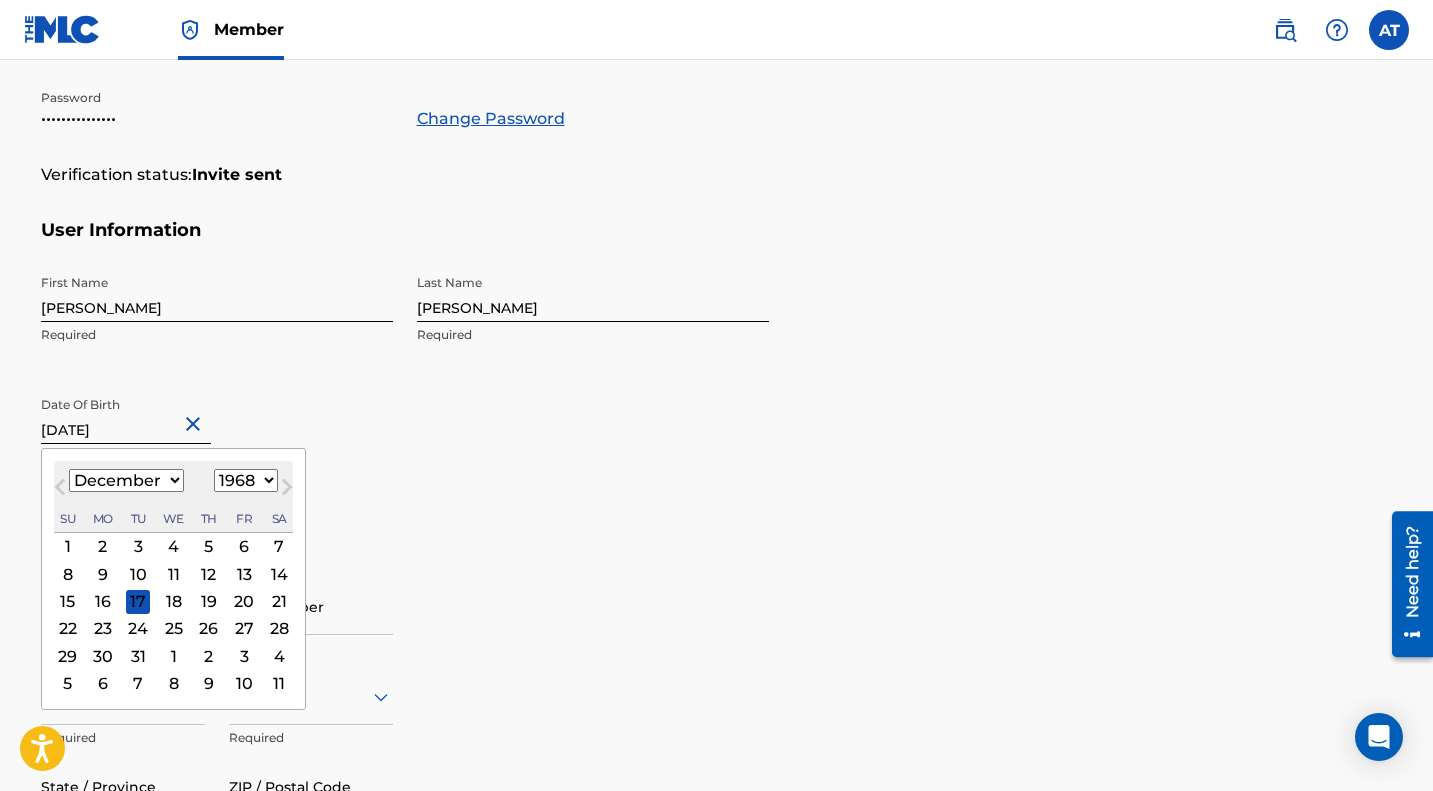 click on "January February March April May June July August September October November December" at bounding box center (126, 480) 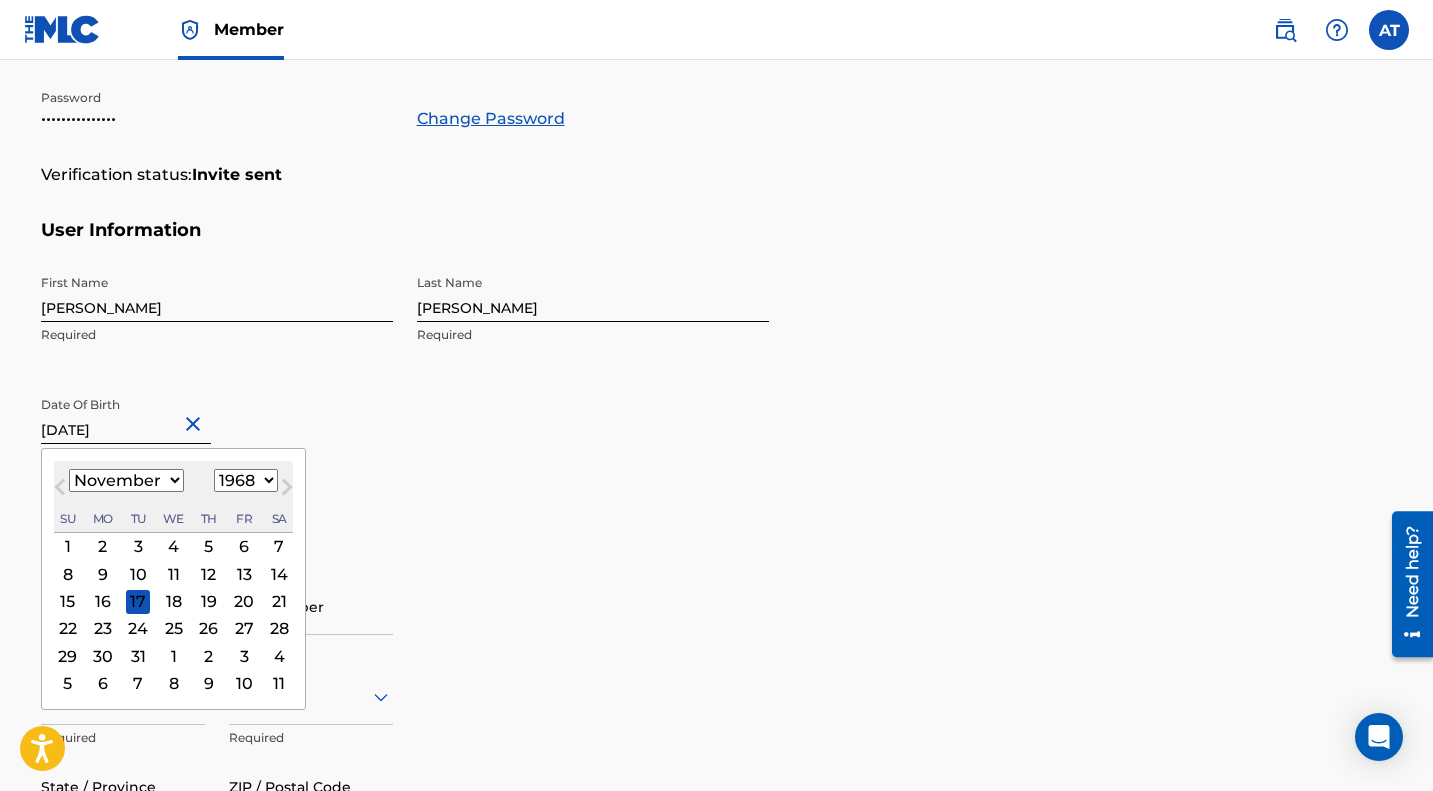 click on "January February March April May June July August September October November December" at bounding box center [126, 480] 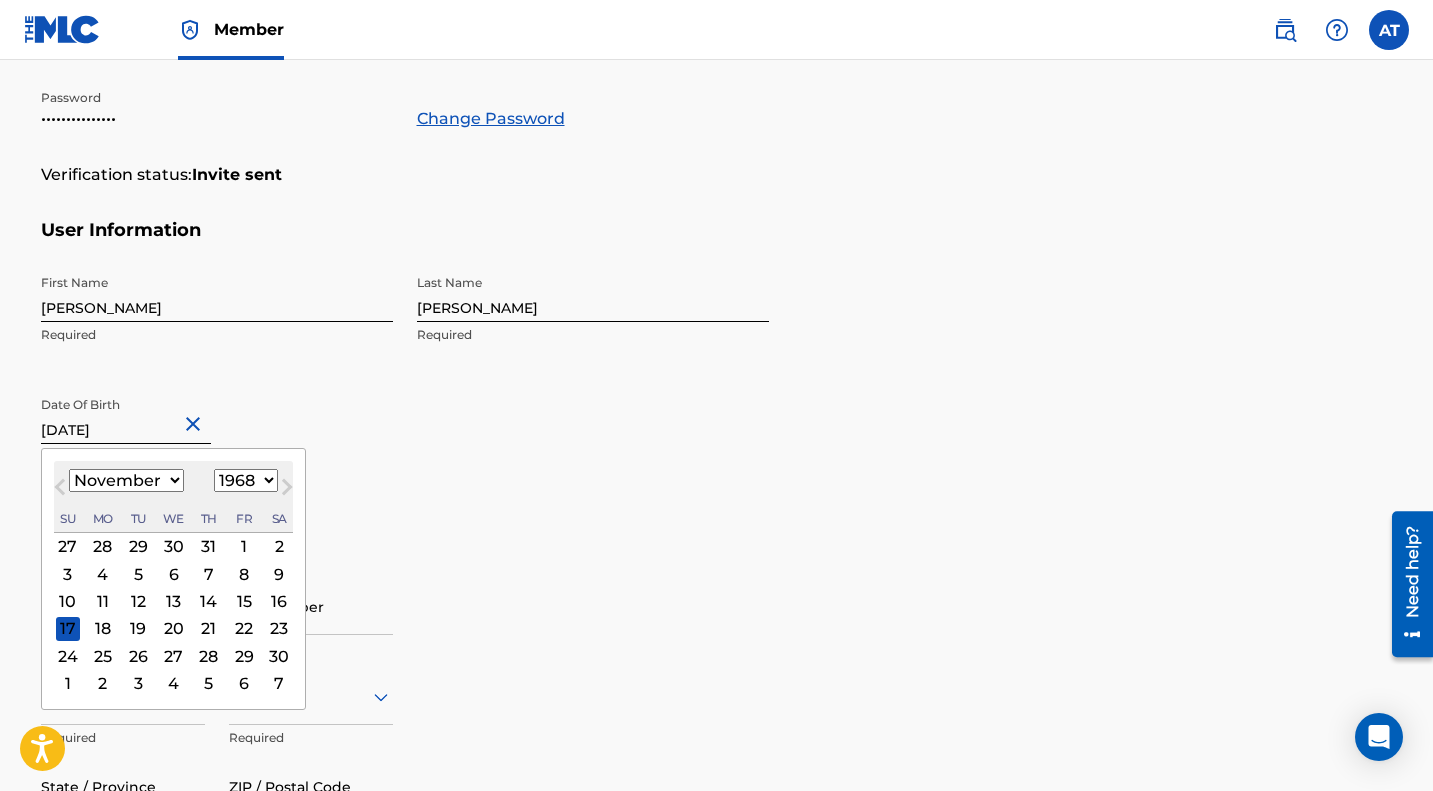 click on "22" at bounding box center [244, 629] 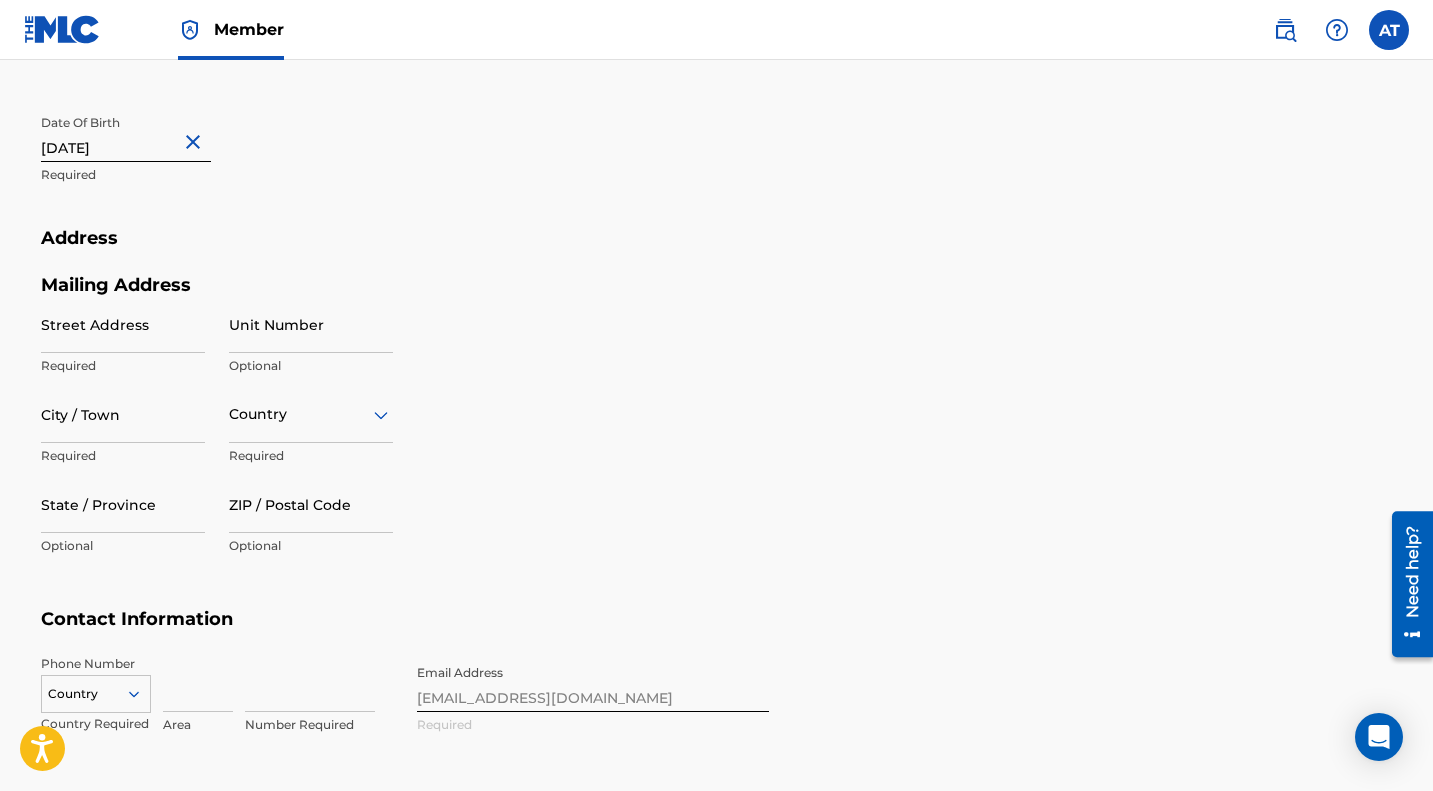 scroll, scrollTop: 700, scrollLeft: 0, axis: vertical 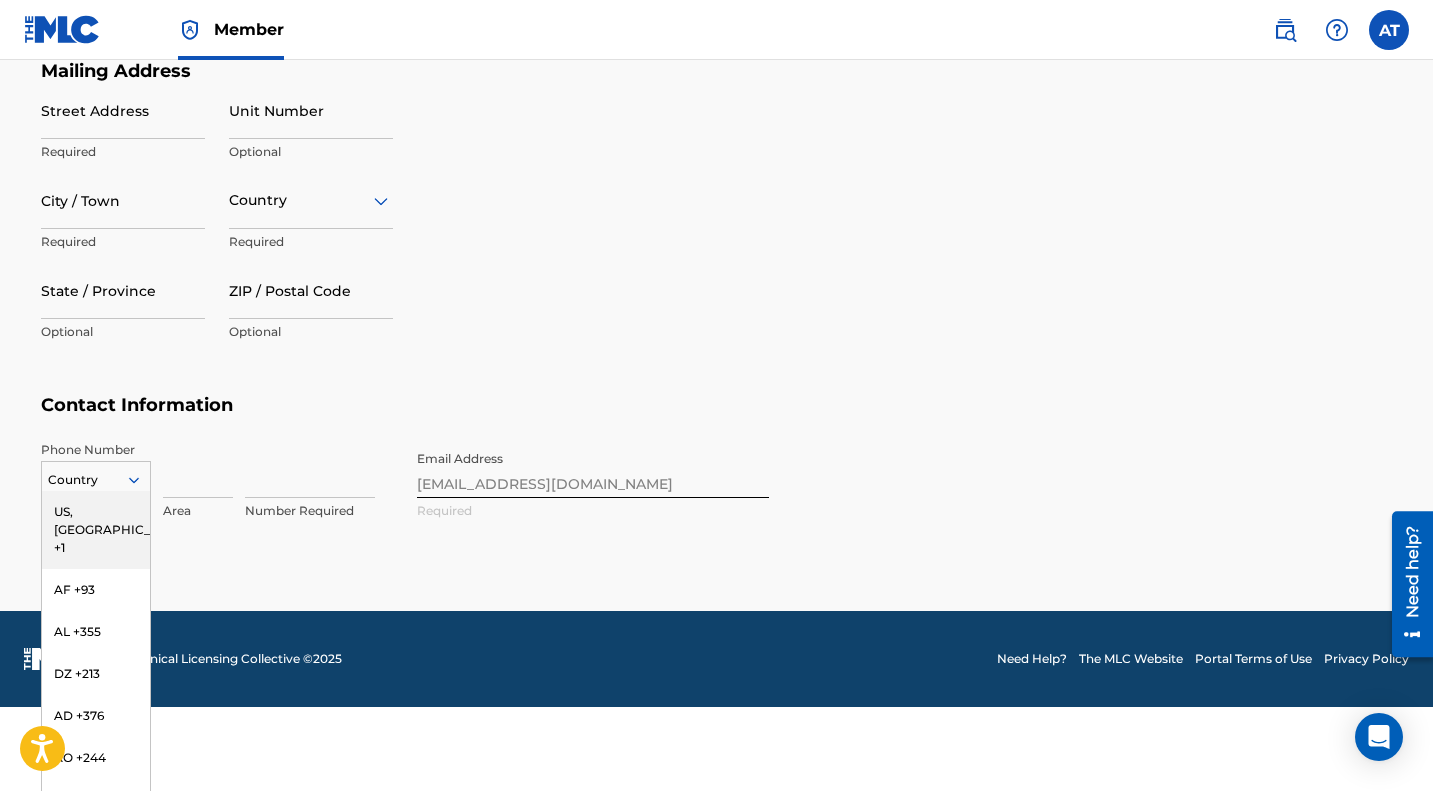 click on "216 results available. Use Up and Down to choose options, press Enter to select the currently focused option, press Escape to exit the menu, press Tab to select the option and exit the menu. Country [GEOGRAPHIC_DATA], [GEOGRAPHIC_DATA] +1 AF +93 AL +355 DZ +213 AD +376 AO +244 AI +1264 AG +1268 AR +54 AM +374 AW +297 AU +61 AT +43 AZ +994 BS +1242 BH +973 BD +880 BB +1246 BY +375 BE +32 BZ +501 BJ +229 BM +1441 BT +975 BO +591 BA +387 BW +267 BR +55 BN +673 BG +359 BF +226 BI +257 KH +855 CM +237 CV +238 KY +1345 CF +236 TD +235 CL +56 CN +86 CO +57 KM +269 CG, CD +242 CK +682 CR +506 CI +225 HR +385 CU +53 CY +357 CZ +420 DK +45 DJ +253 DM +1767 DO +1809 EC +593 EG +20 SV +503 GQ +240 ER +291 EE +372 ET +251 FK +500 FO +298 FJ +679 FI +358 FR +33 GF +594 PF +689 GA +241 GM +220 GE +995 DE +49 GH +233 GI +350 GR +30 GL +299 GD +1473 GP +590 GT +502 GN +224 GW +245 GY +592 HT +509 VA, IT +39 HN +504 HK +852 HU +36 IS +354 IN +91 ID +62 IR +98 IQ +964 IE +353 IL +972 JM +1876 JP +81 JO +962 KZ +7 KE +254 KI +686 KP +850 KR +82 KW +965" at bounding box center [96, 476] 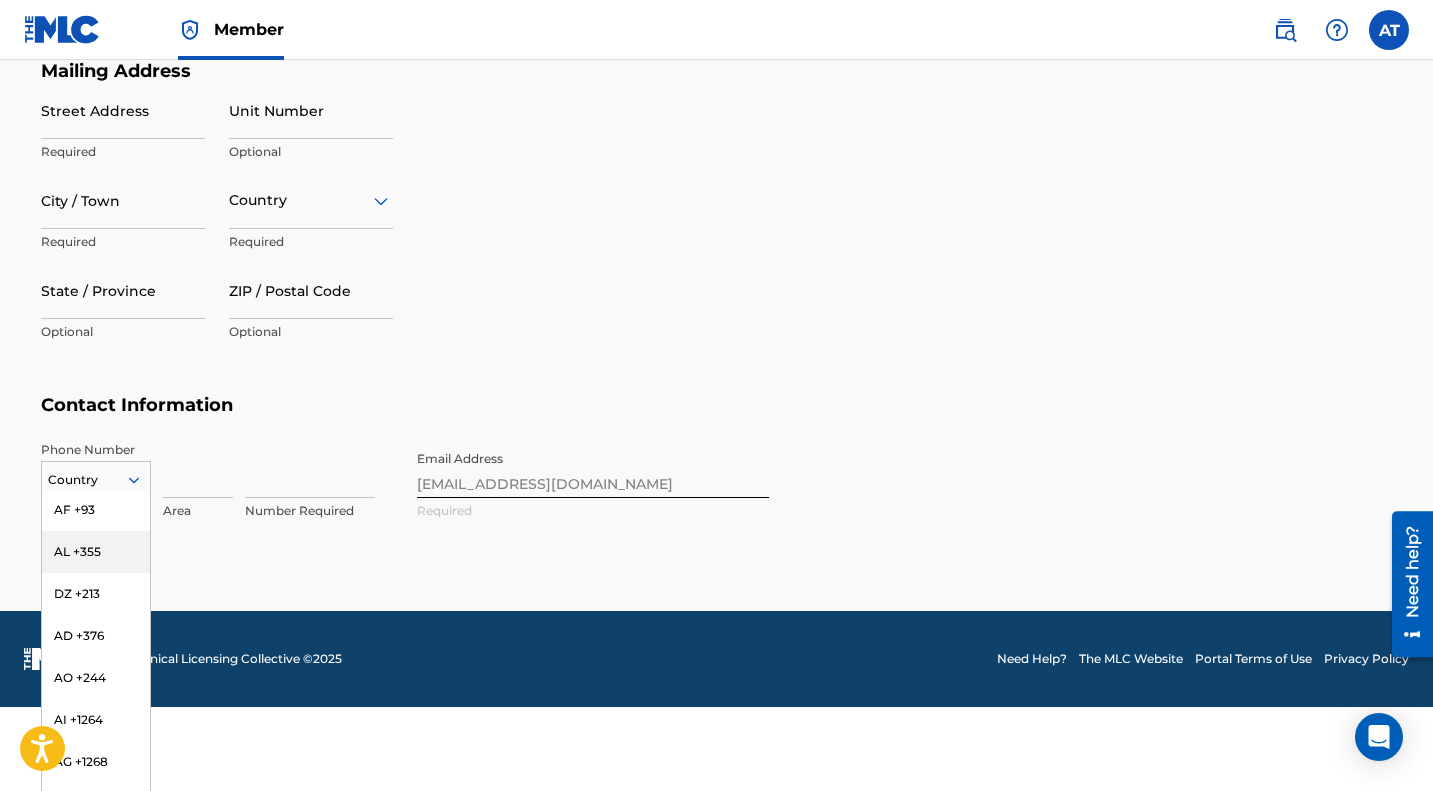 scroll, scrollTop: 100, scrollLeft: 0, axis: vertical 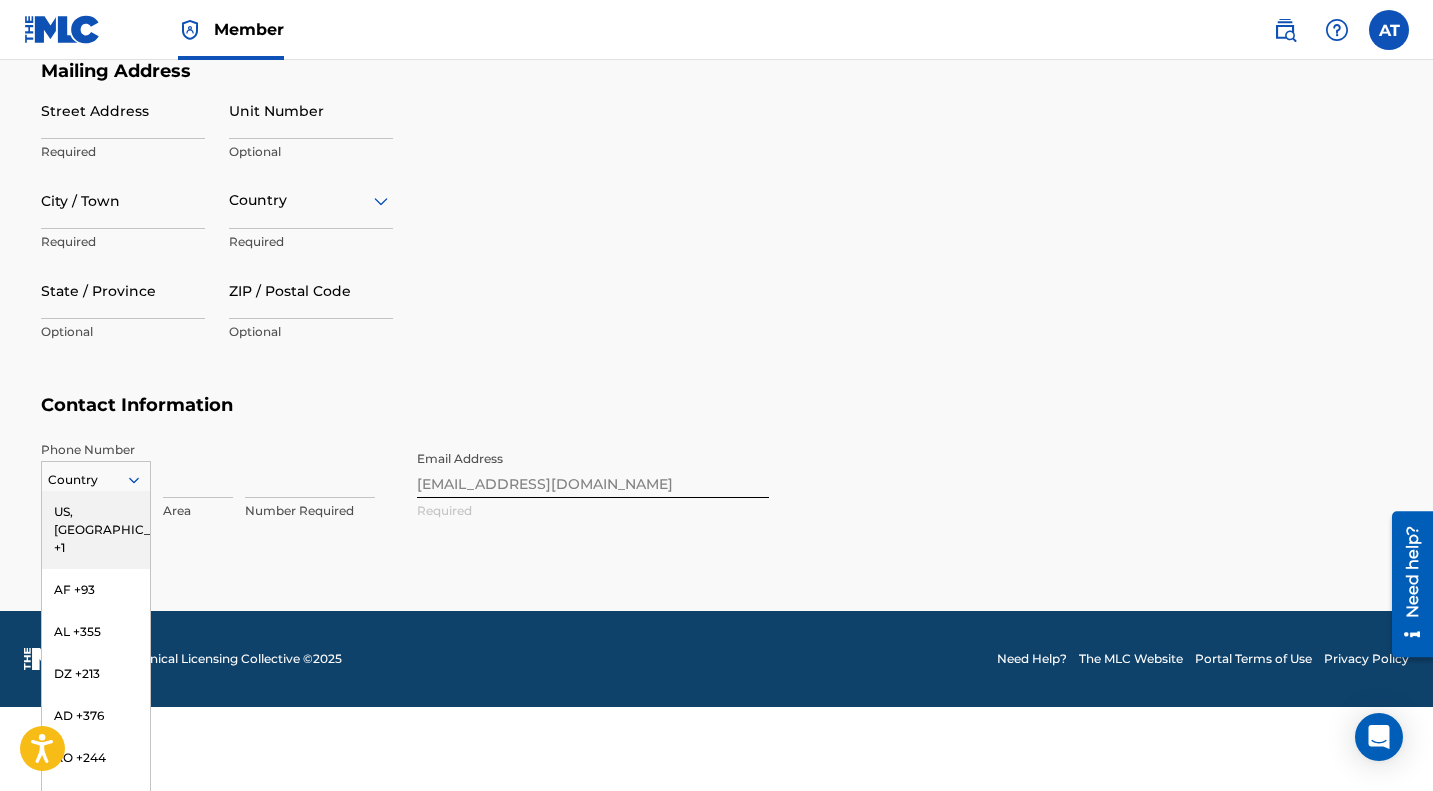 click on "US, [GEOGRAPHIC_DATA] +1" at bounding box center [96, 530] 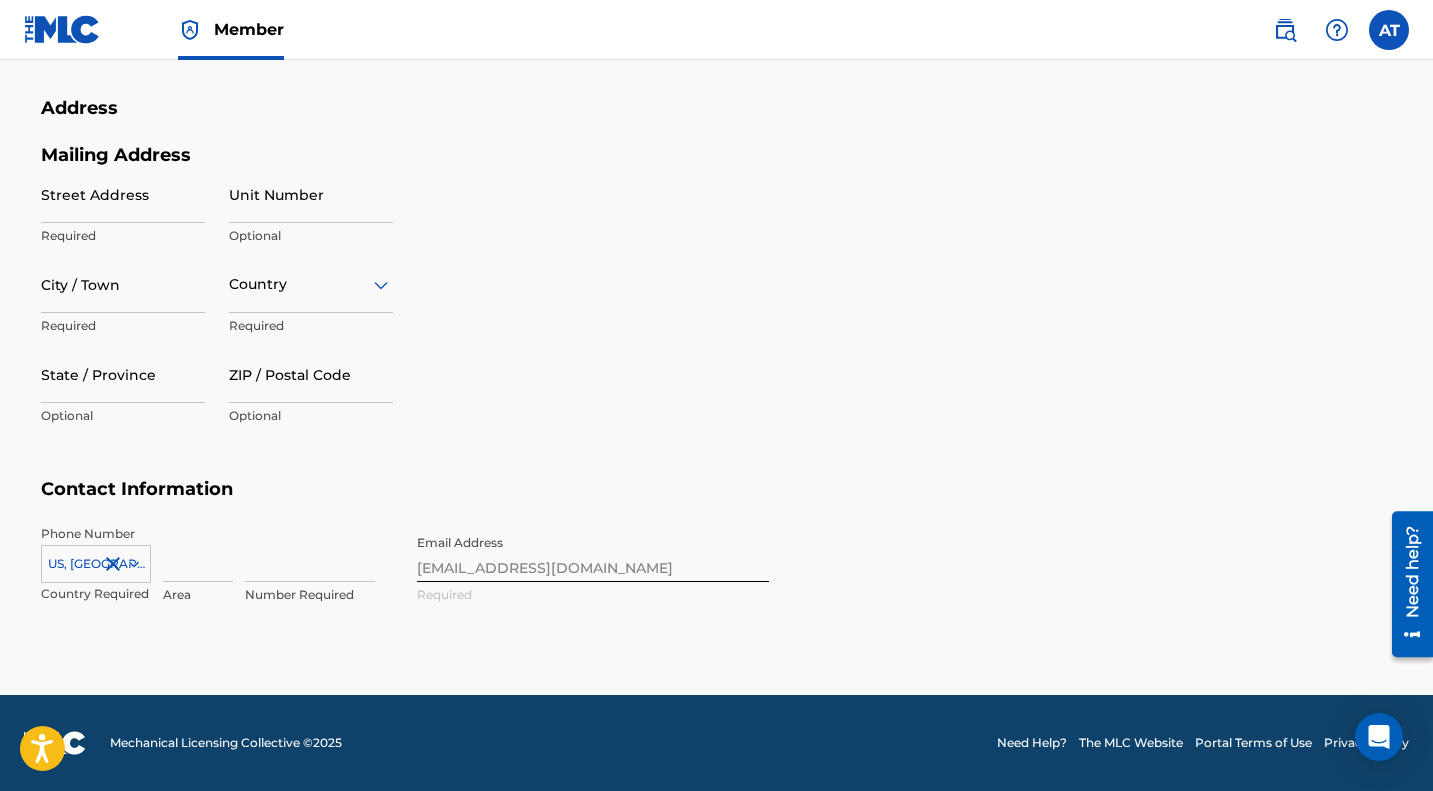 scroll, scrollTop: 811, scrollLeft: 0, axis: vertical 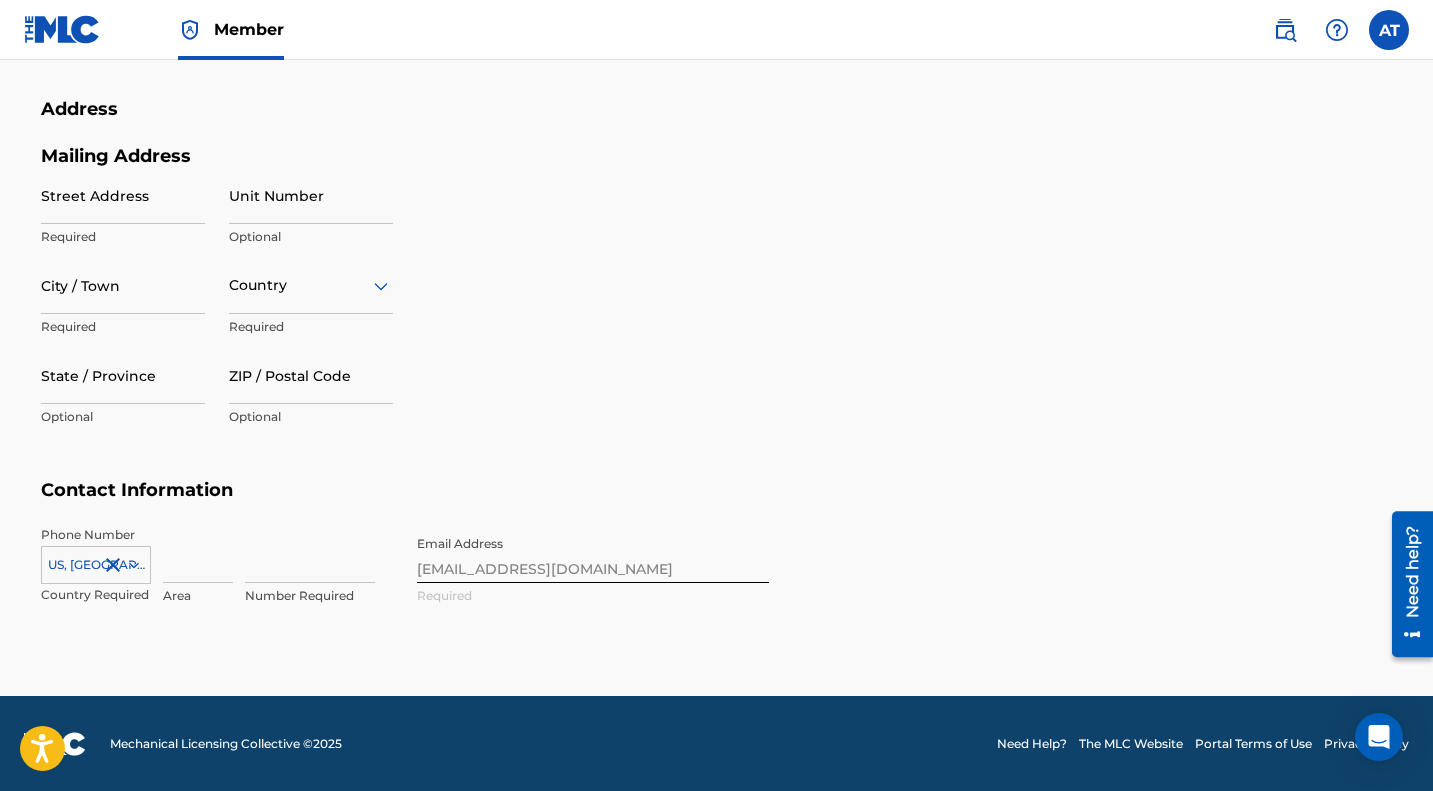 click at bounding box center (198, 554) 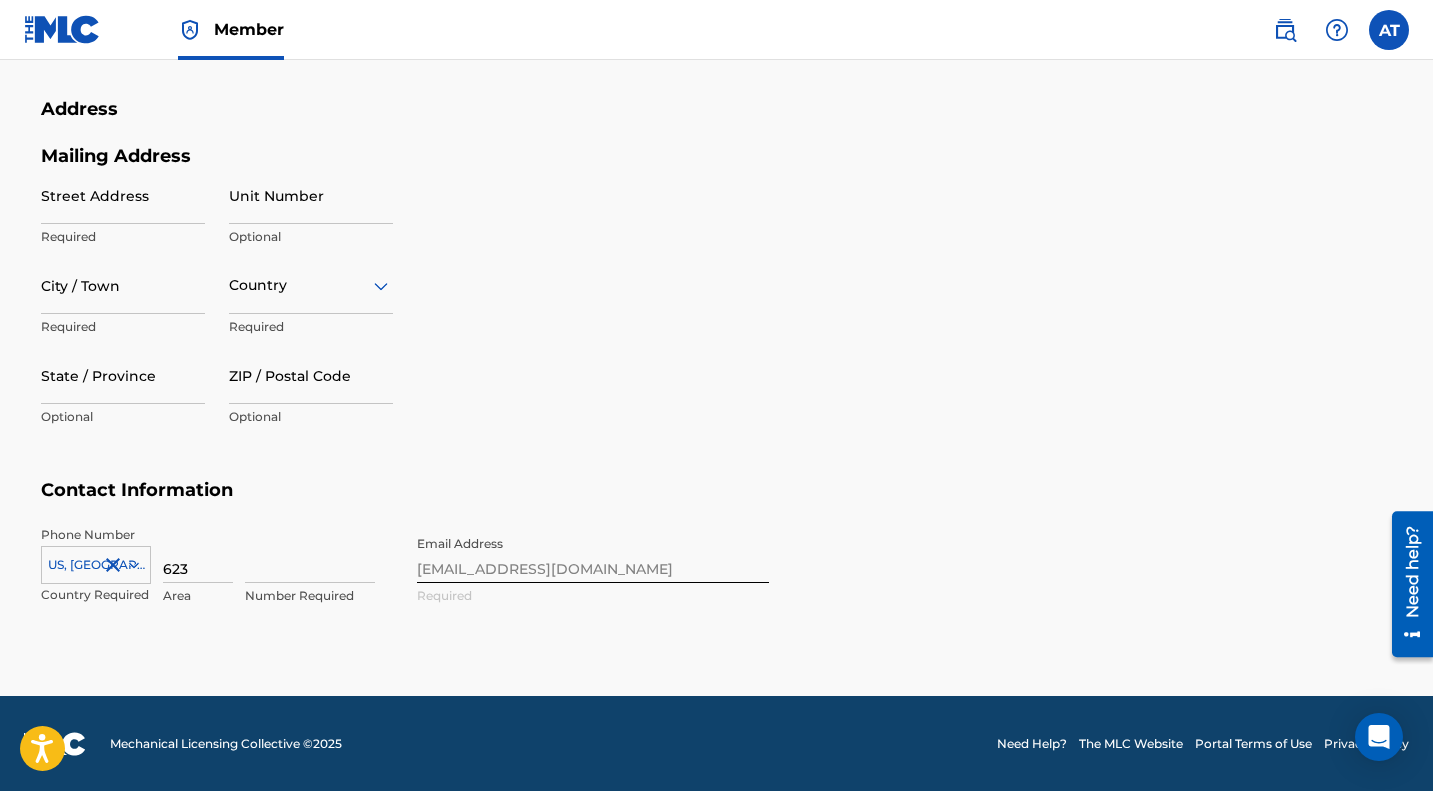 type on "623" 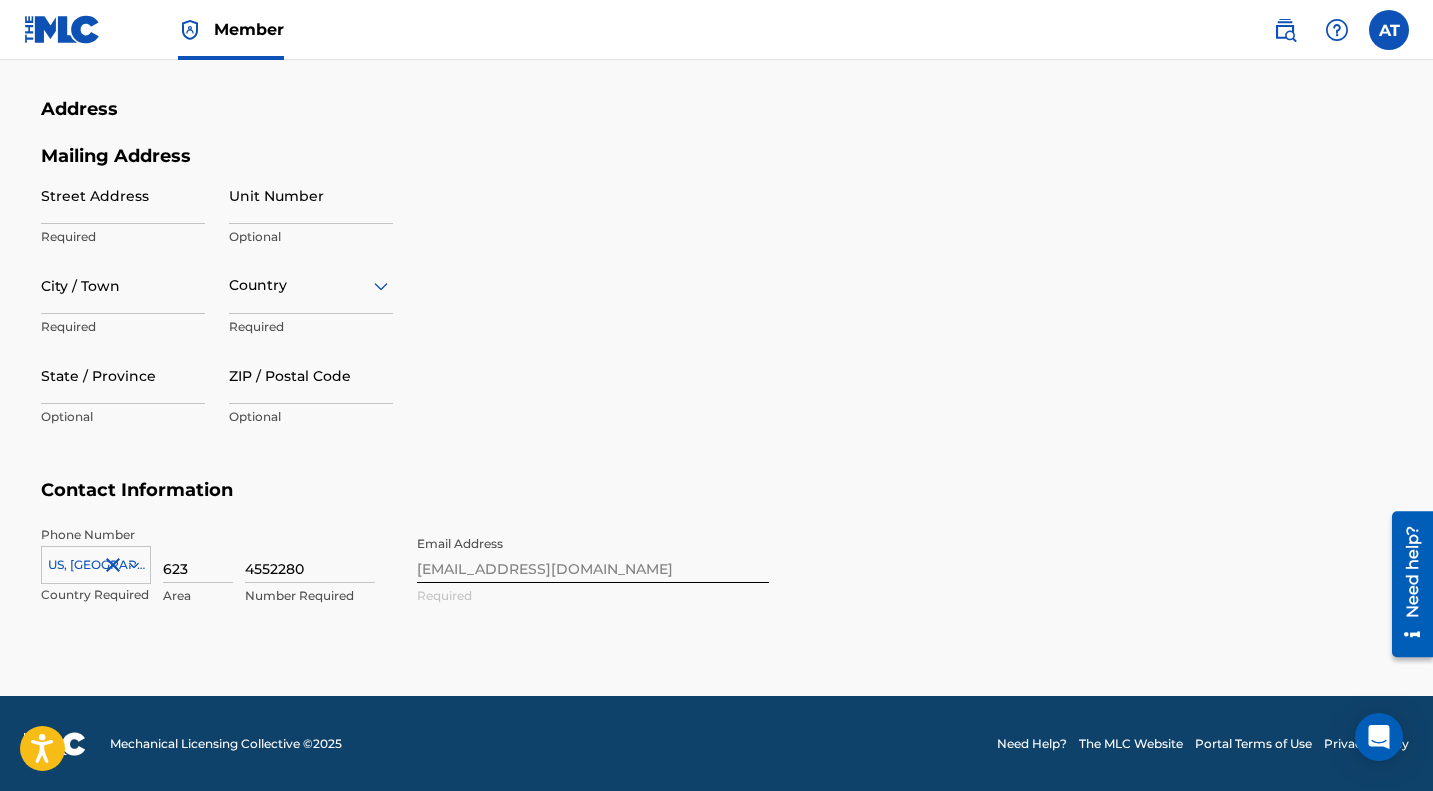 type on "4552280" 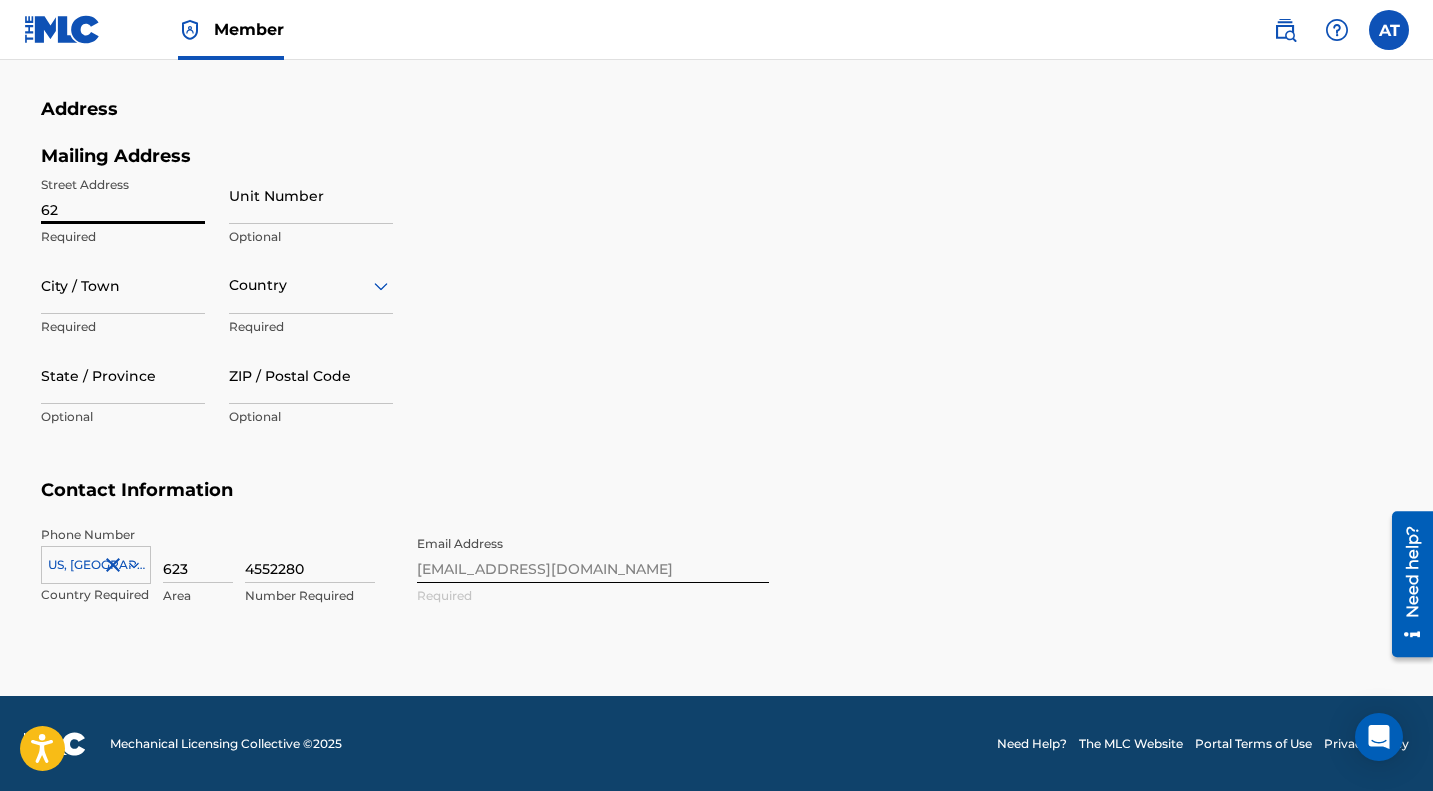 type on "6" 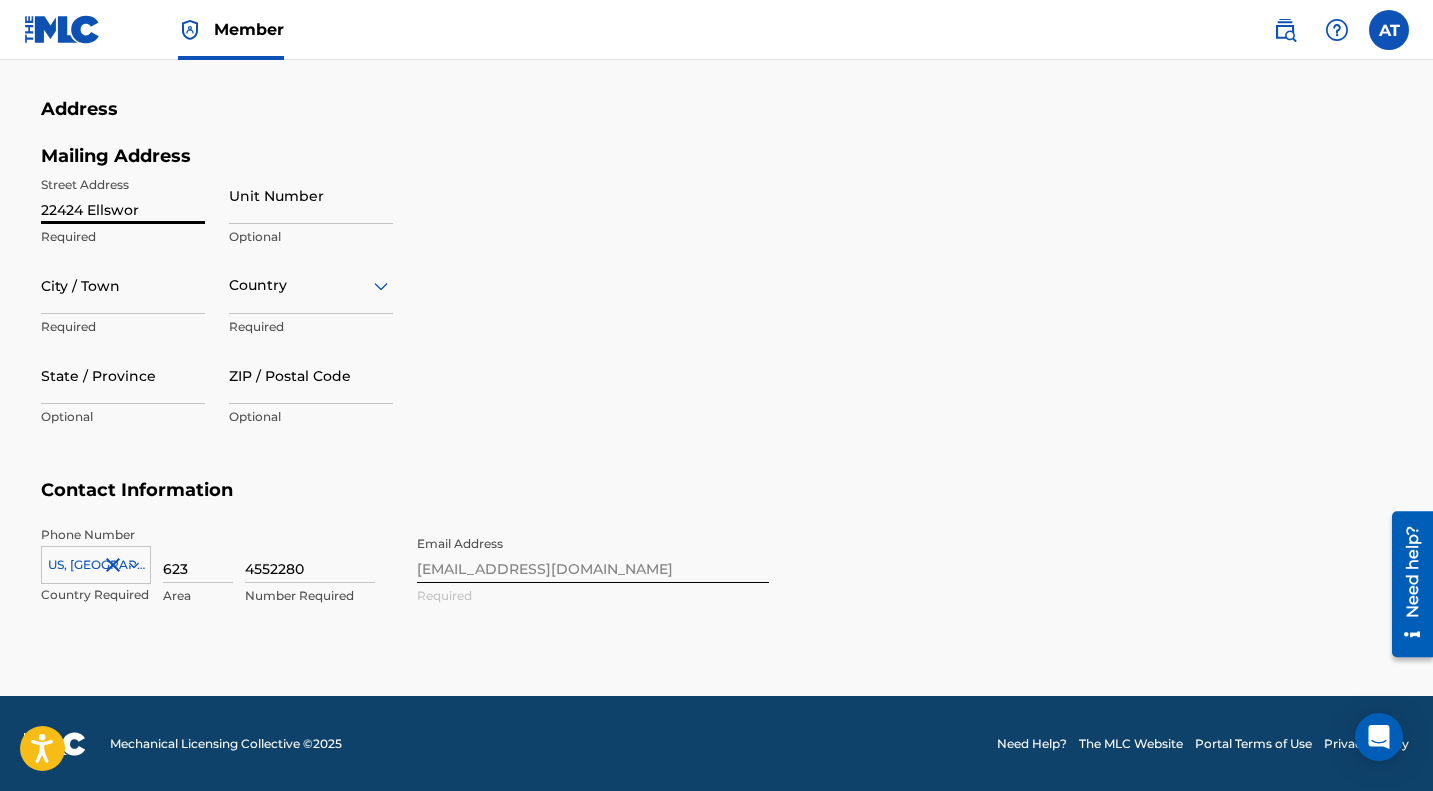 type on "22424 Ellswor" 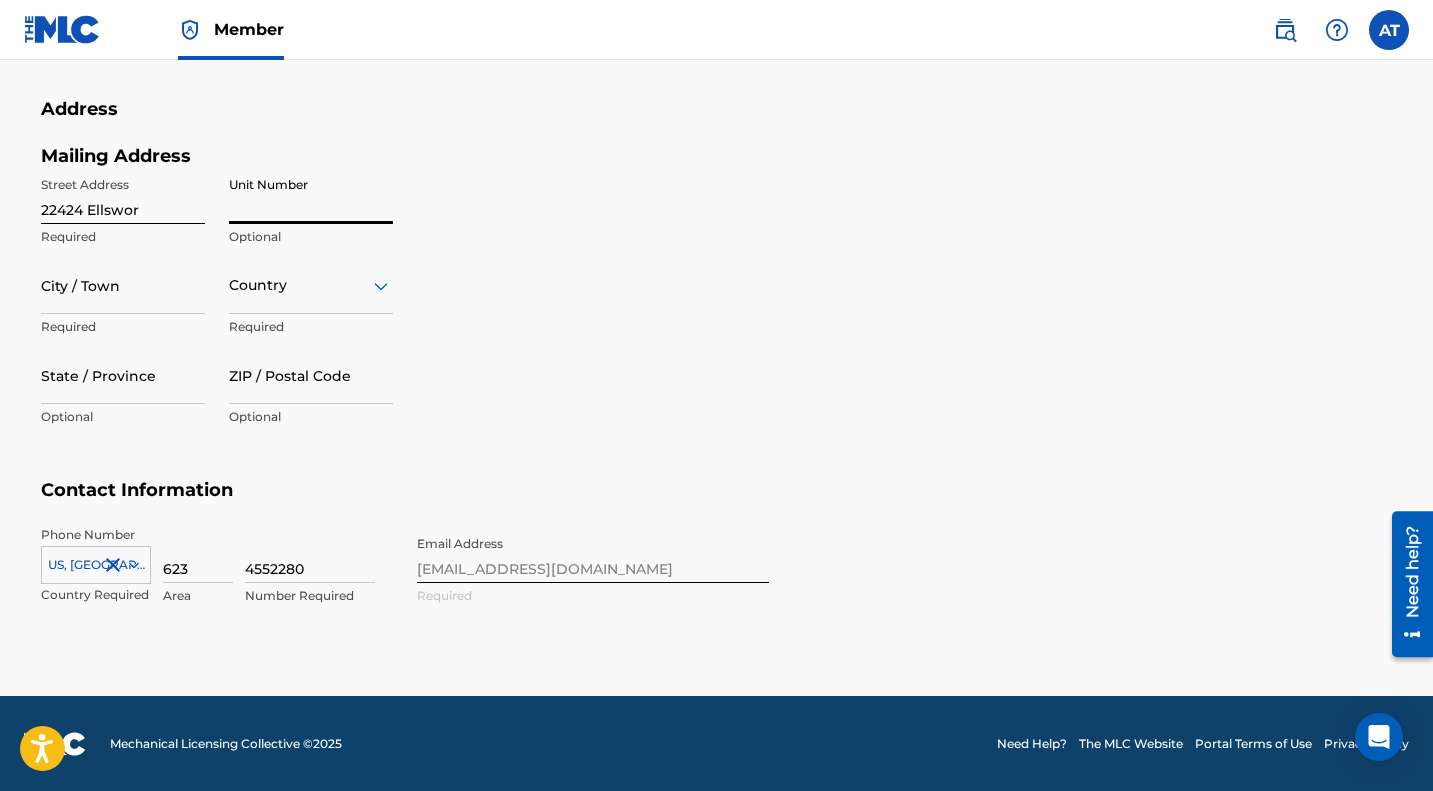 click on "Unit Number" at bounding box center [311, 195] 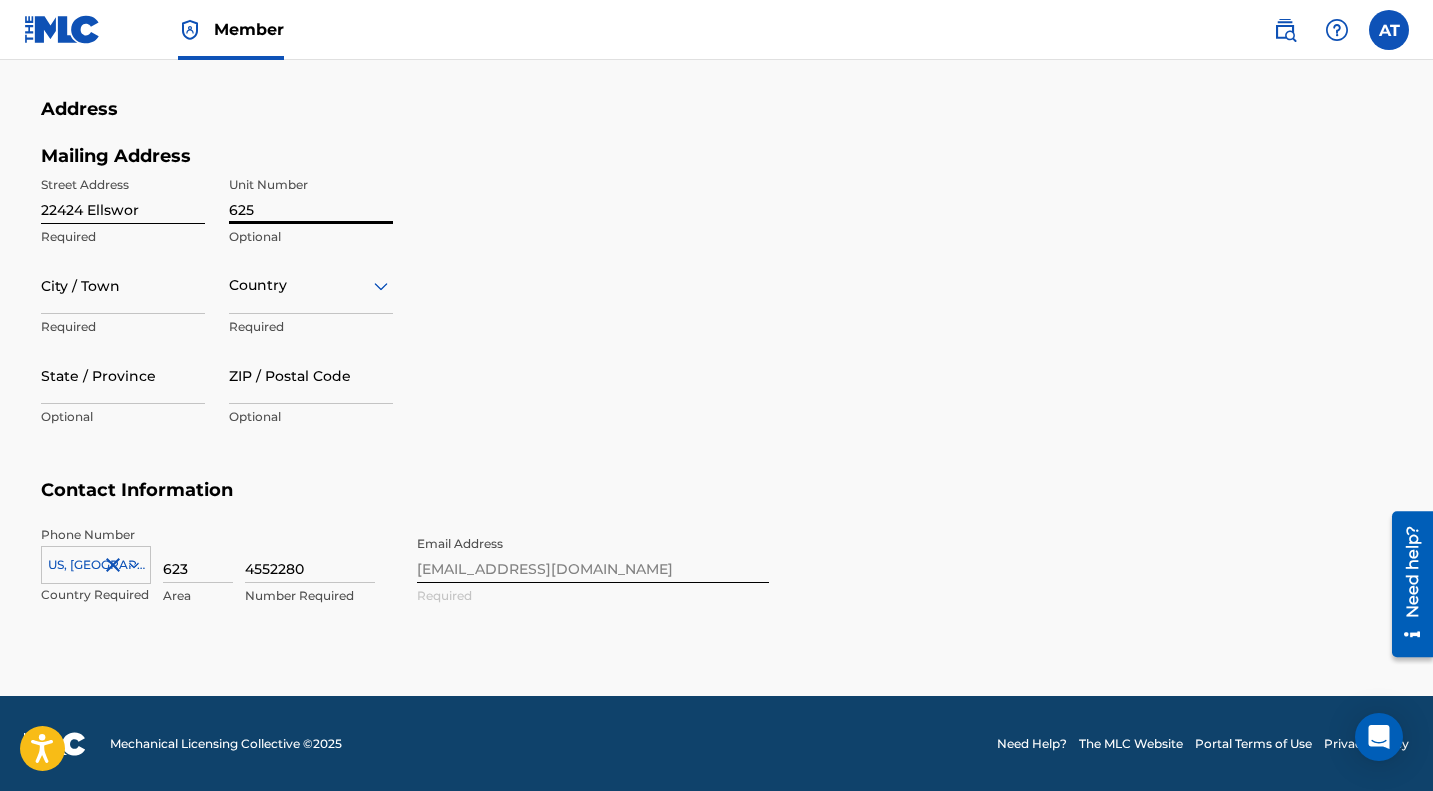 type on "625" 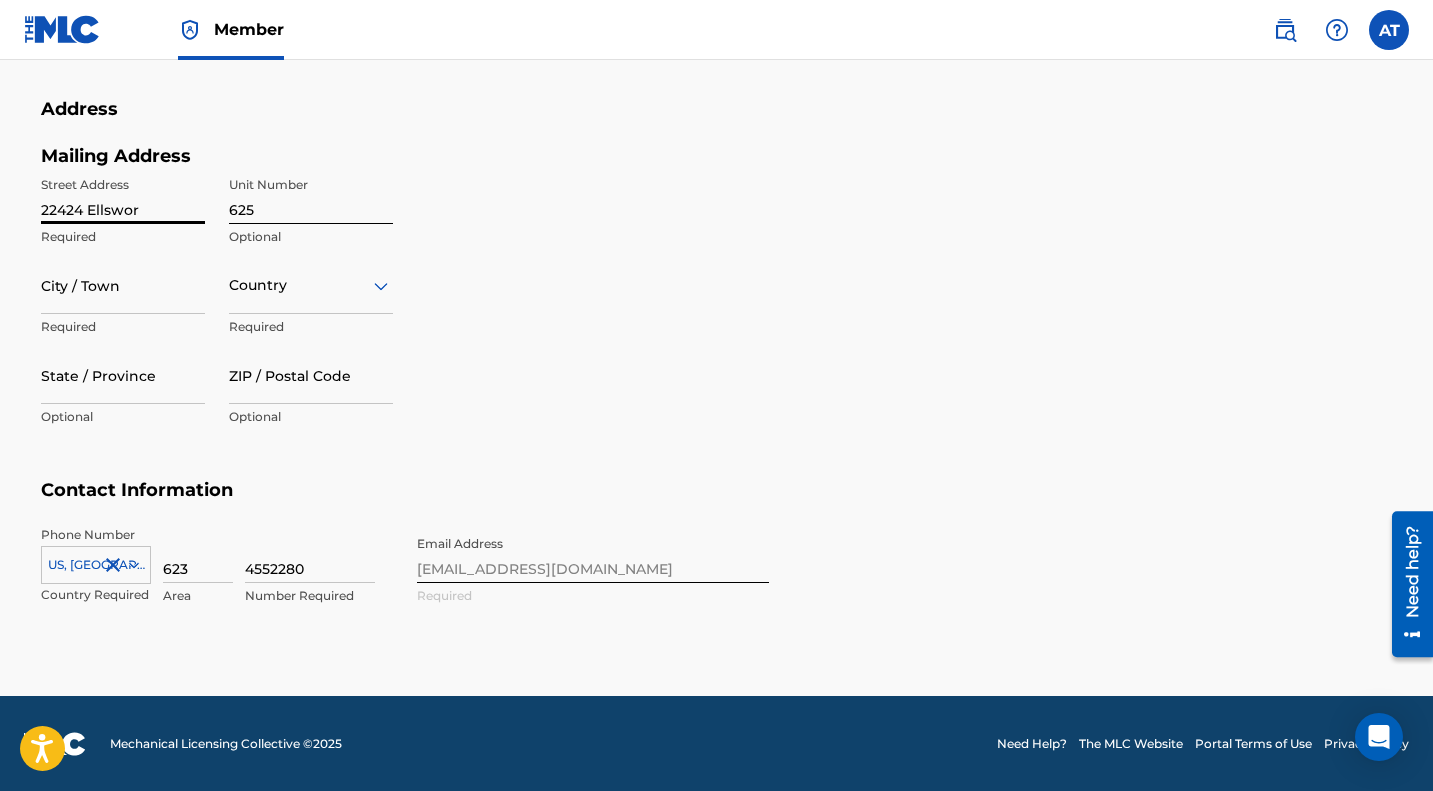 click on "22424 Ellswor" at bounding box center (123, 195) 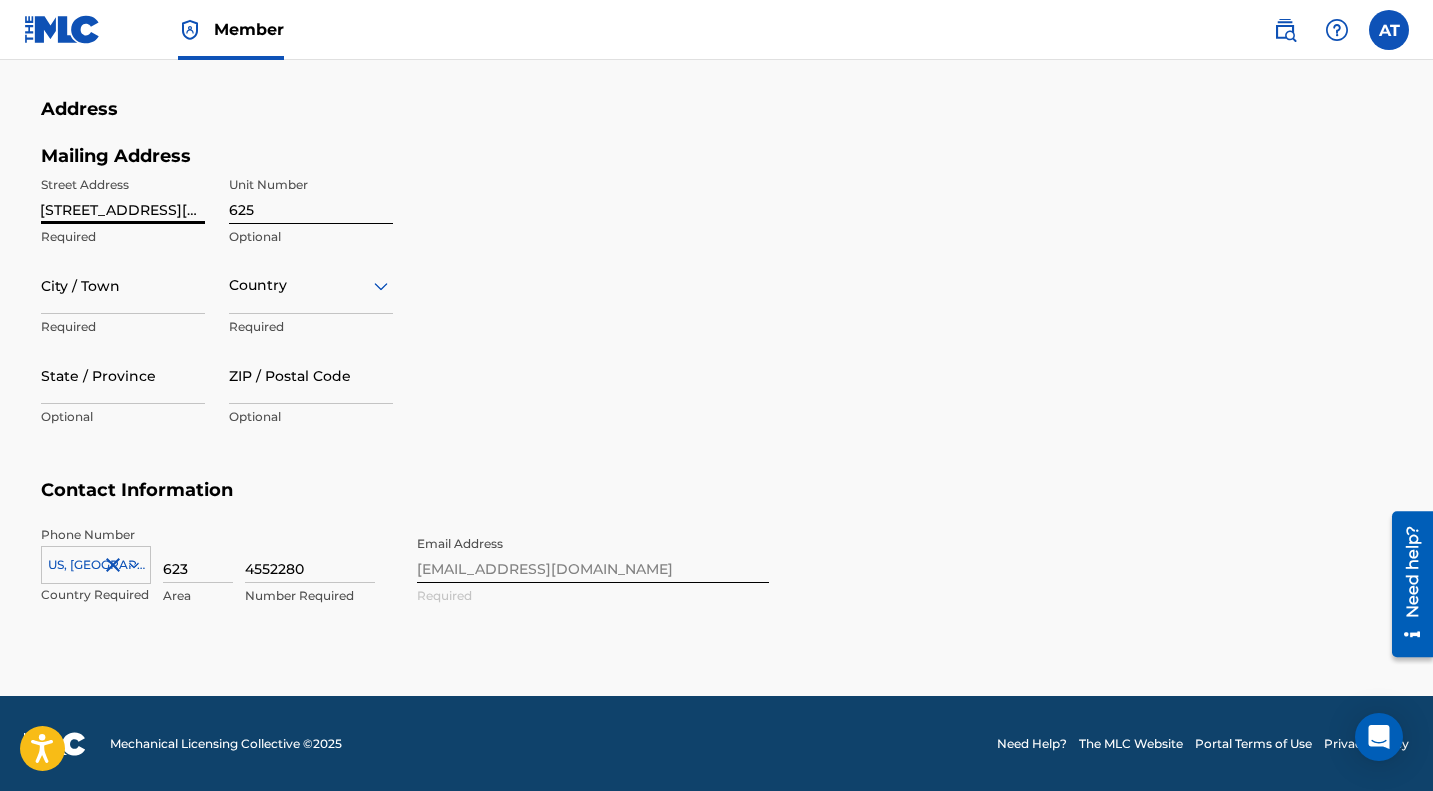 scroll, scrollTop: 0, scrollLeft: 10, axis: horizontal 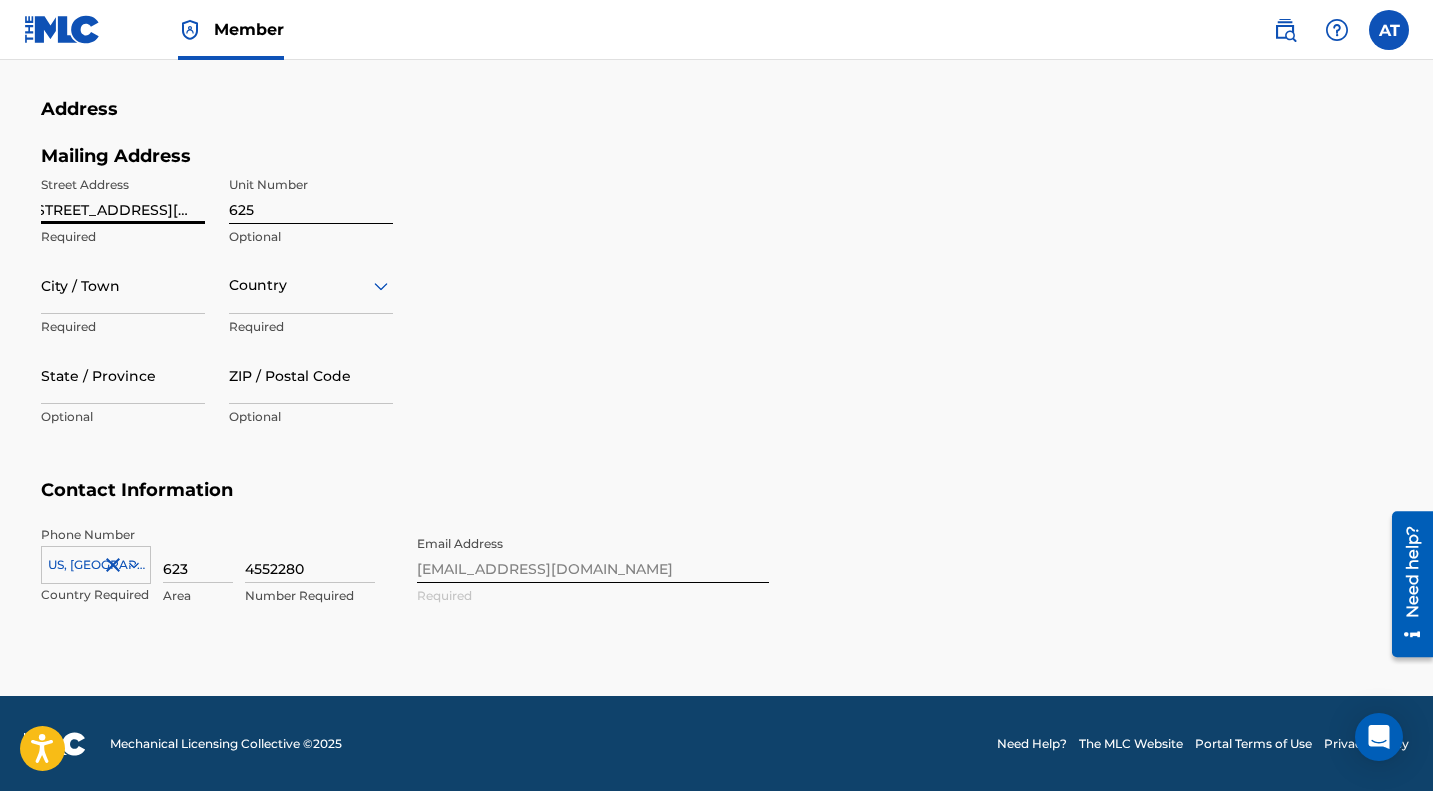 type on "[STREET_ADDRESS][PERSON_NAME]" 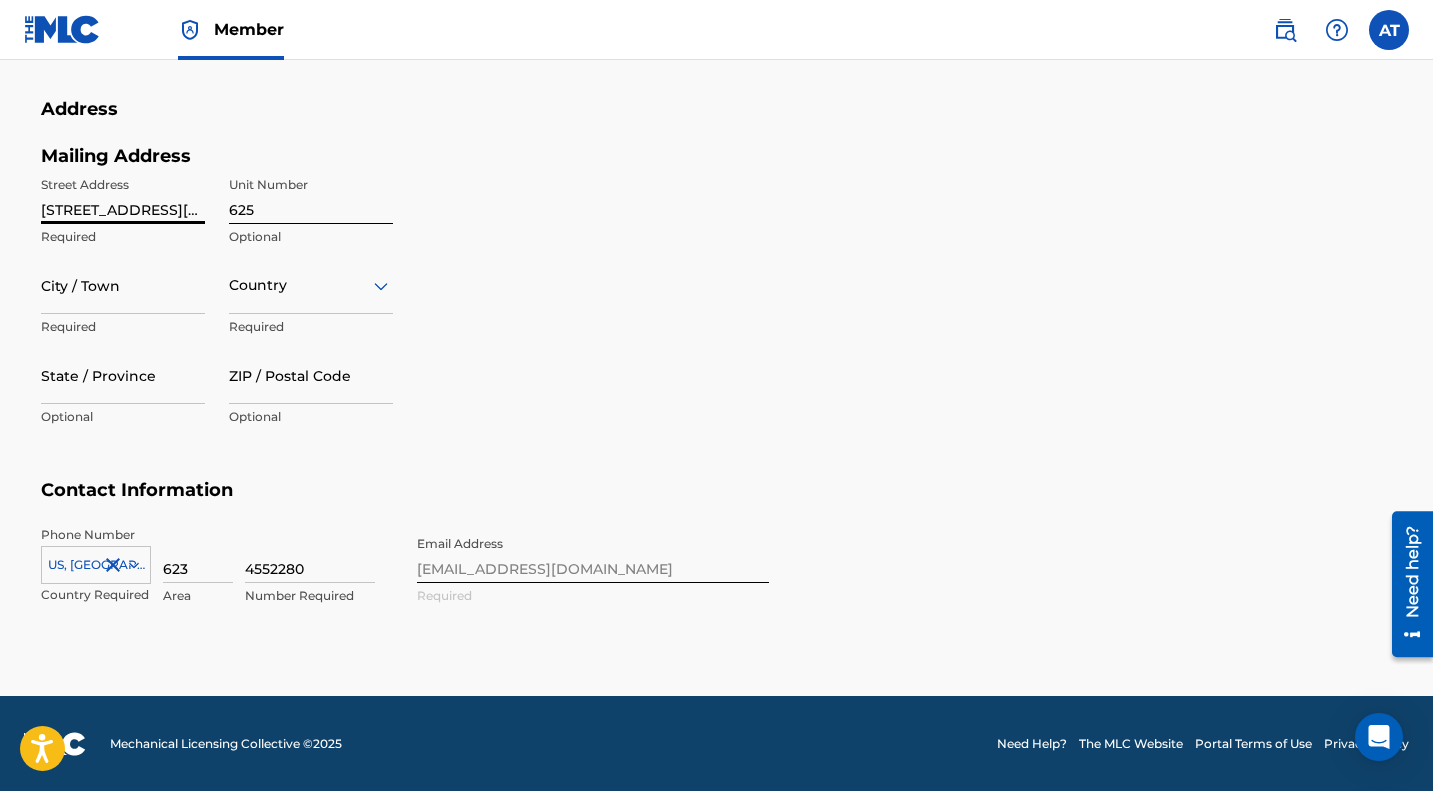 click on "City / Town" at bounding box center [123, 285] 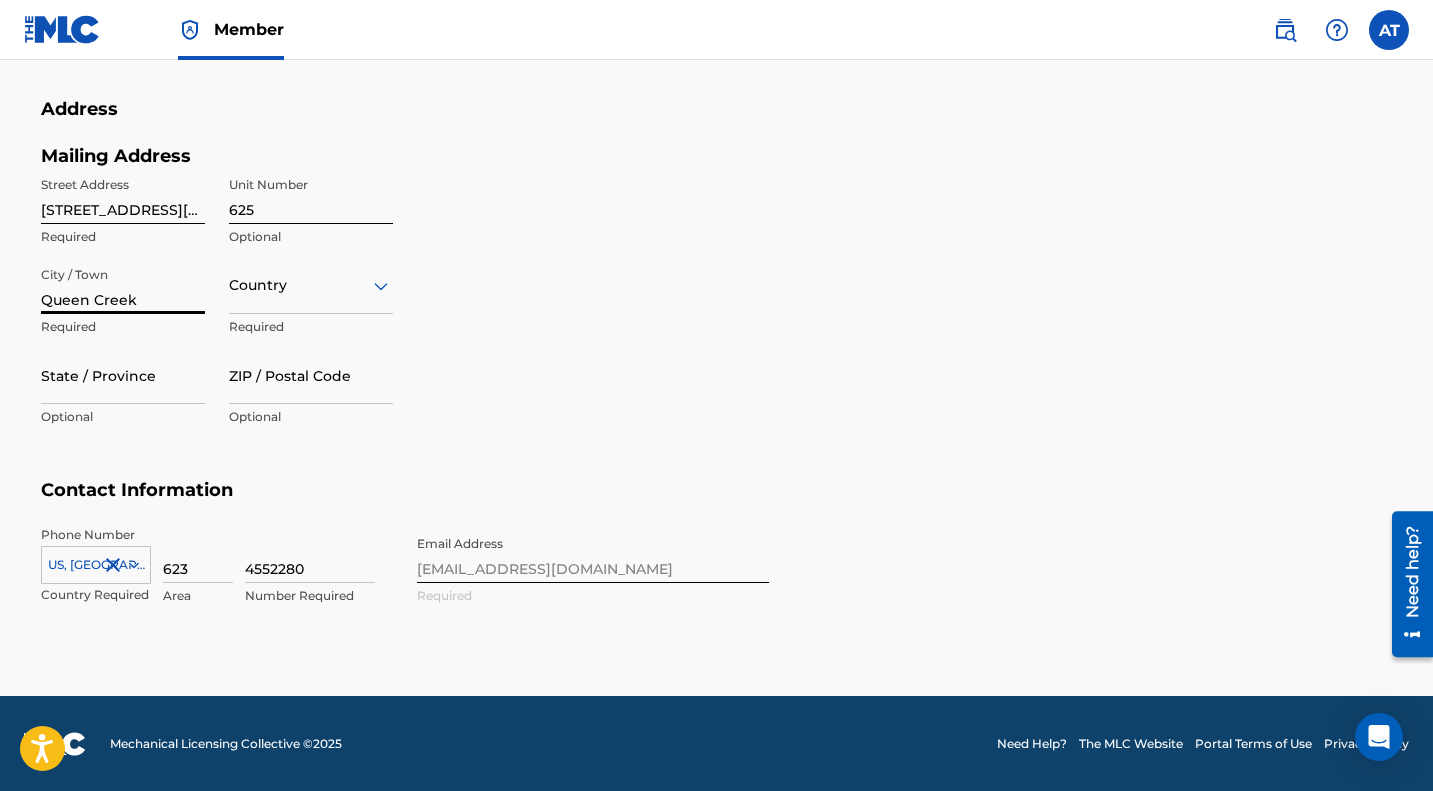 type on "Queen Creek" 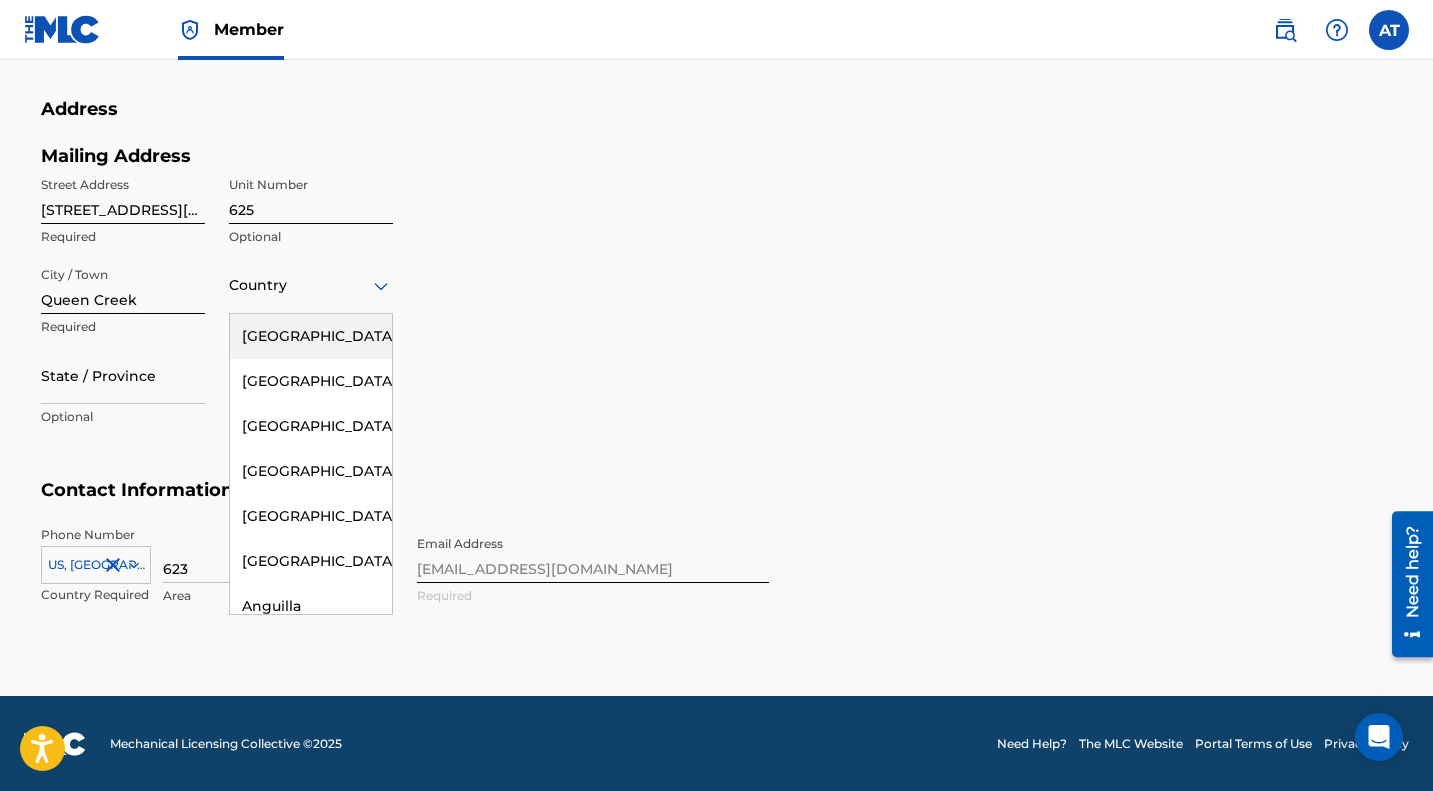 click 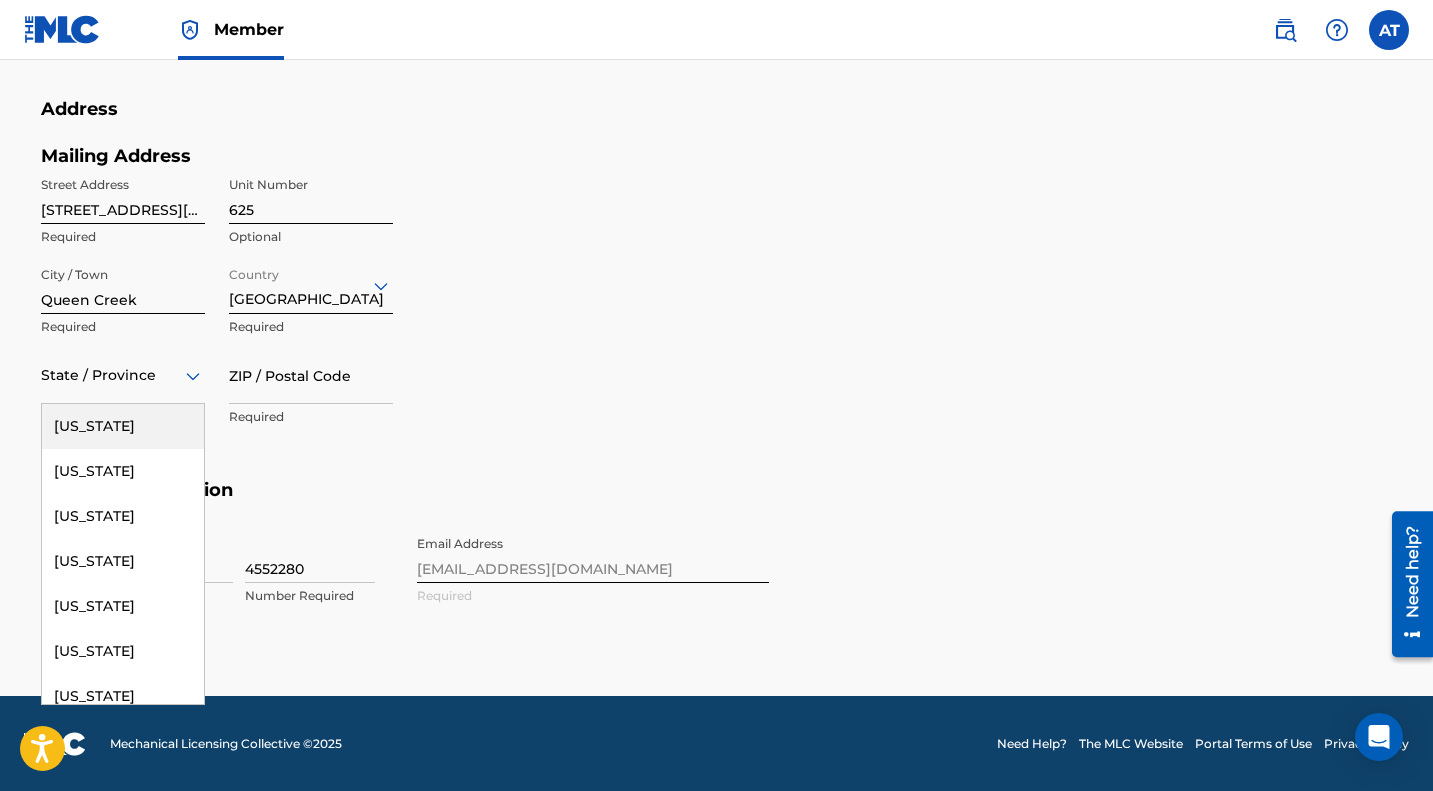 click 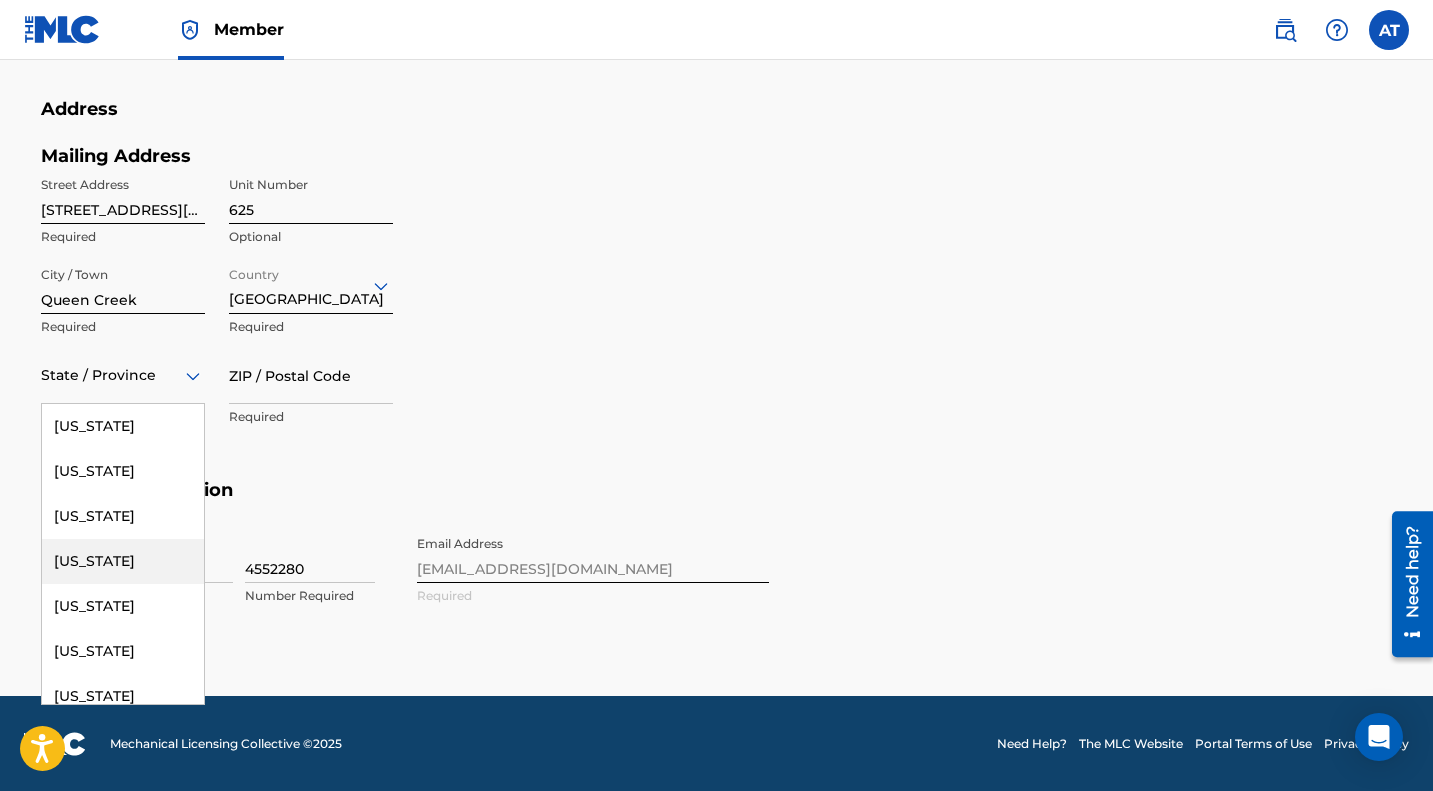 click on "[US_STATE]" at bounding box center (123, 561) 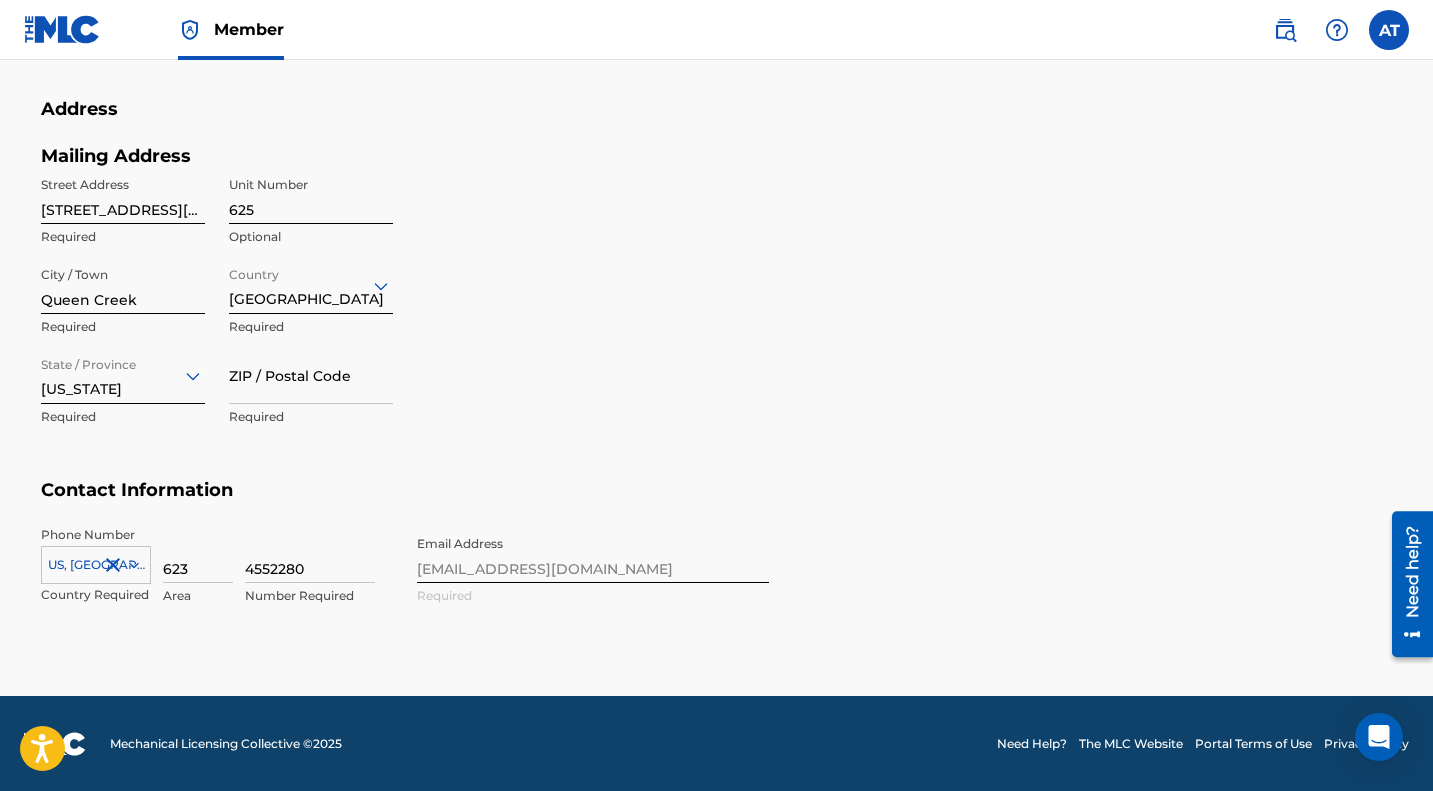 click on "ZIP / Postal Code" at bounding box center (311, 375) 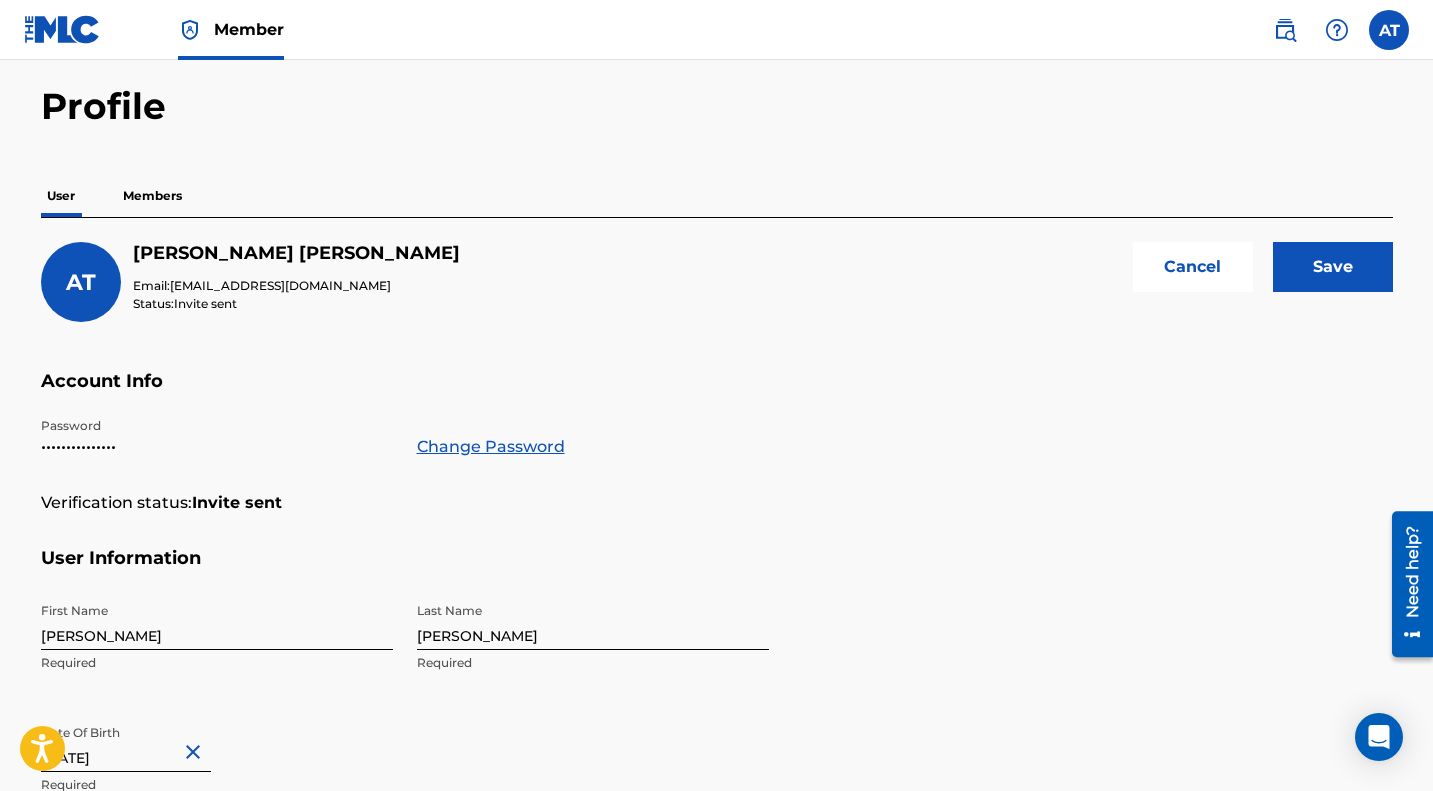 scroll, scrollTop: 0, scrollLeft: 0, axis: both 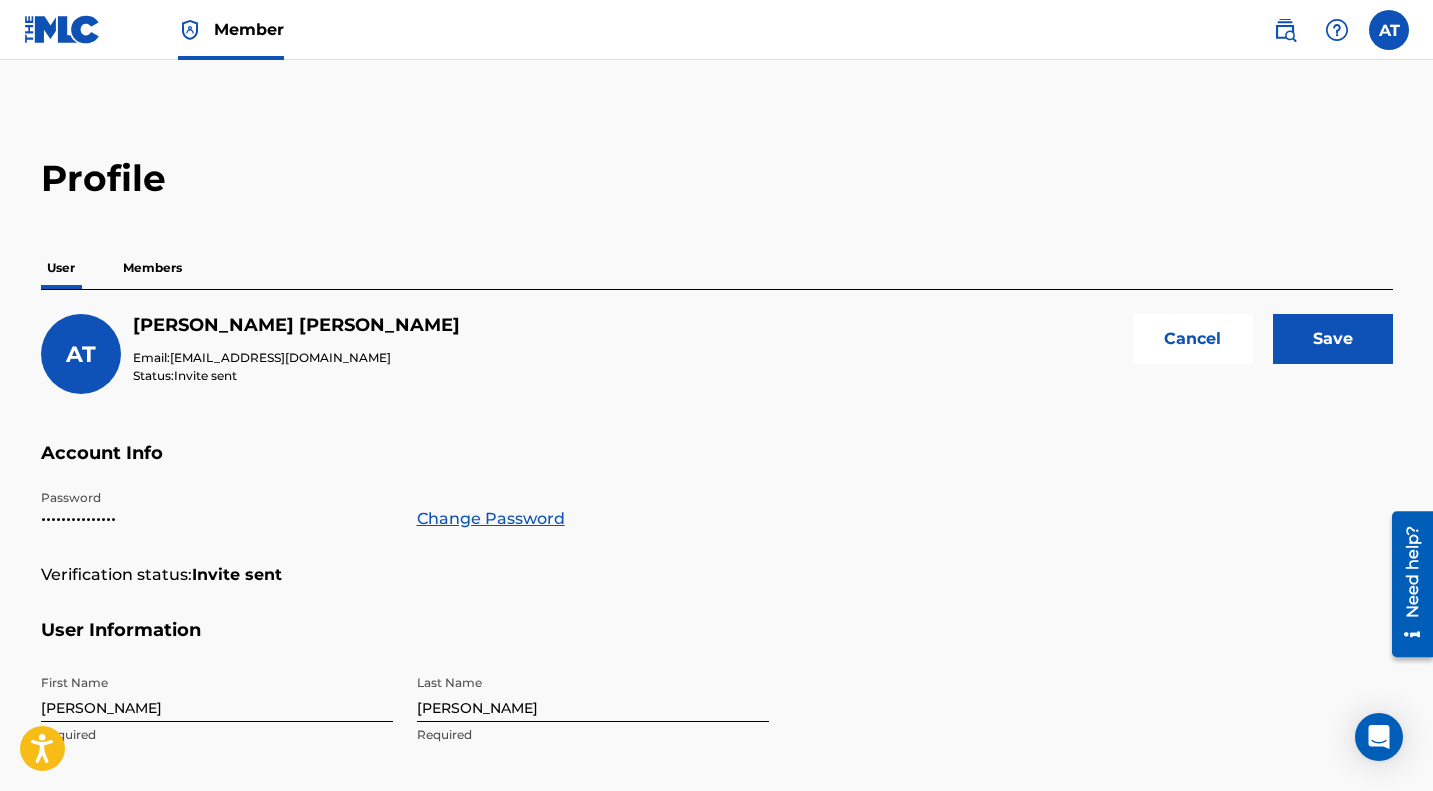 type on "85142" 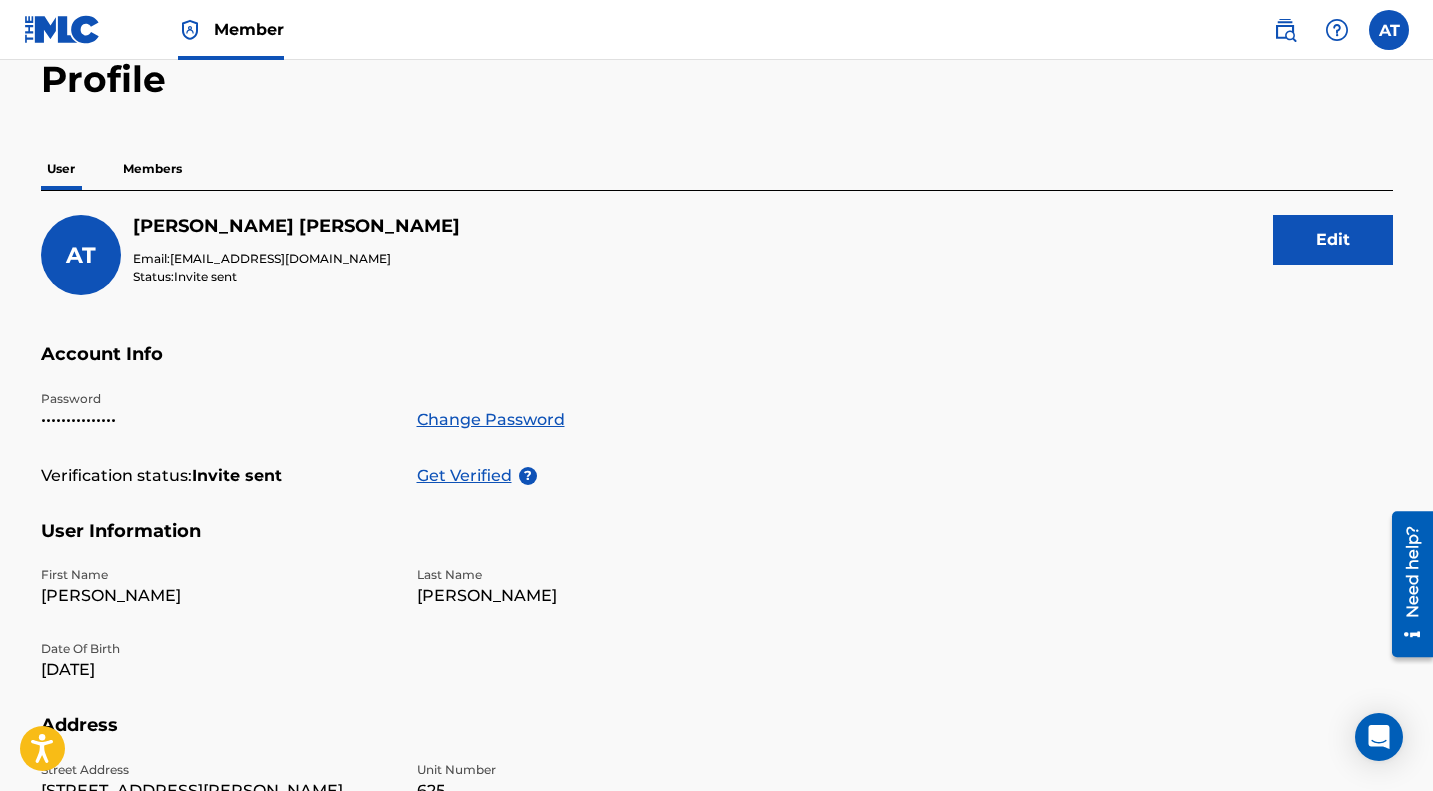 scroll, scrollTop: 0, scrollLeft: 0, axis: both 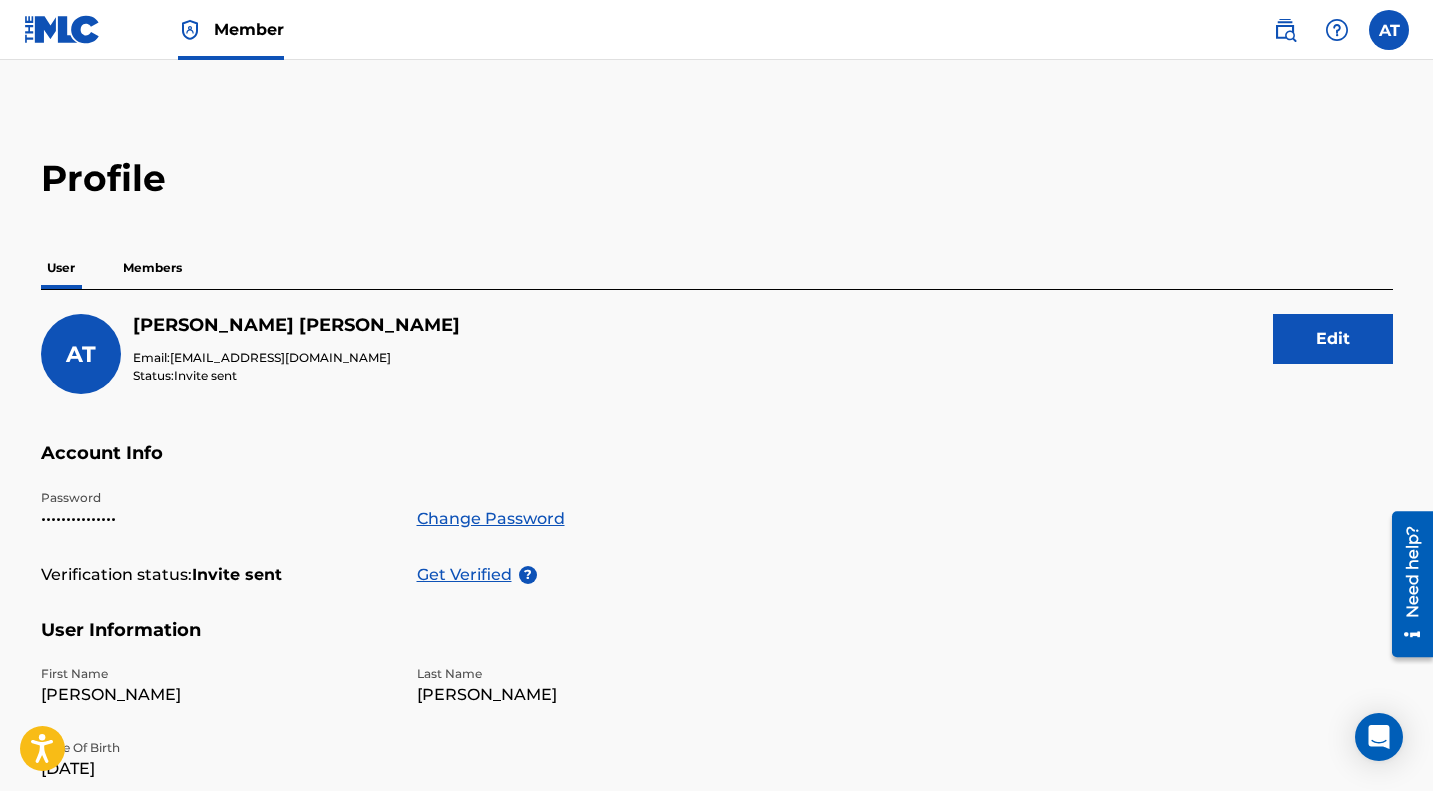 click on "Members" at bounding box center (152, 268) 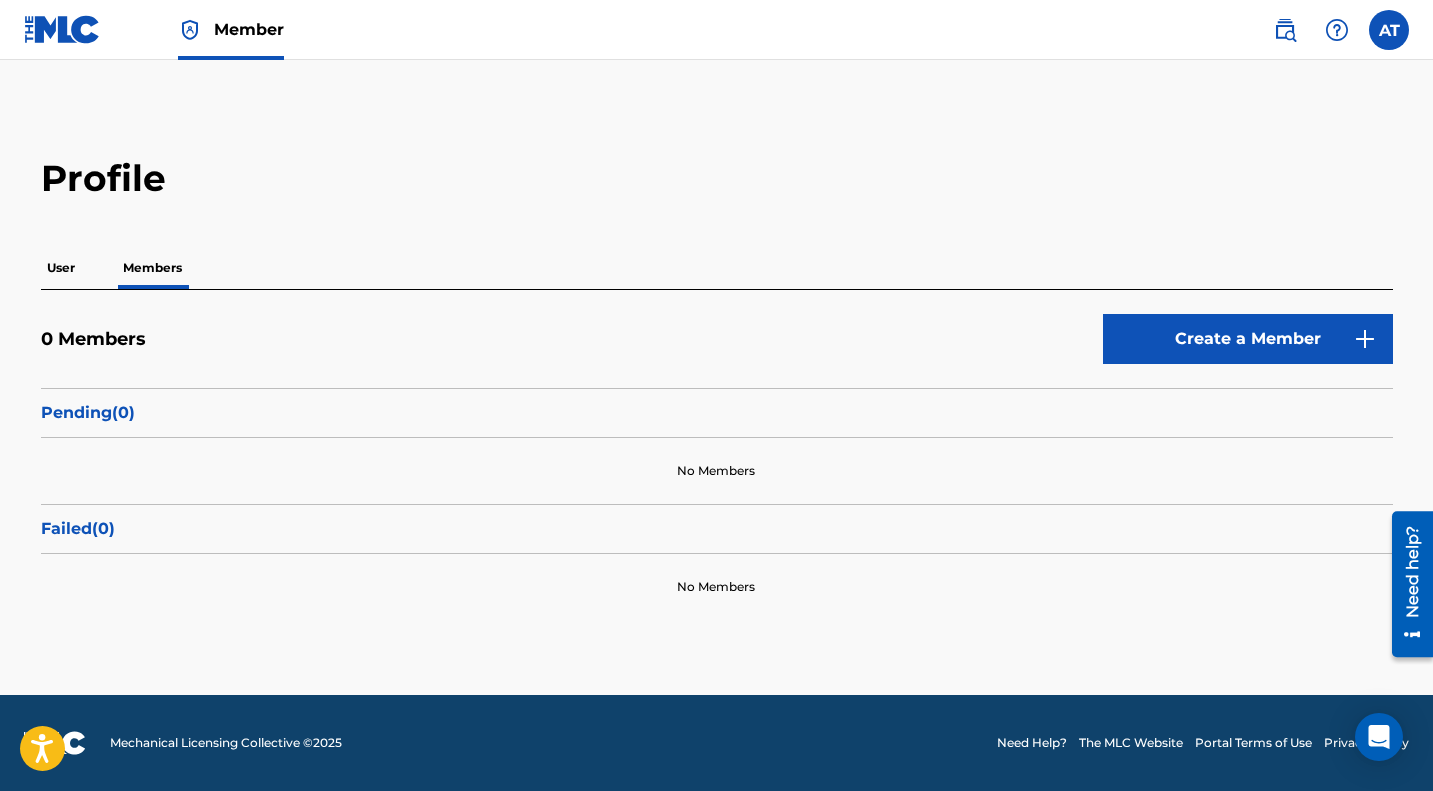 click on "User" at bounding box center (61, 268) 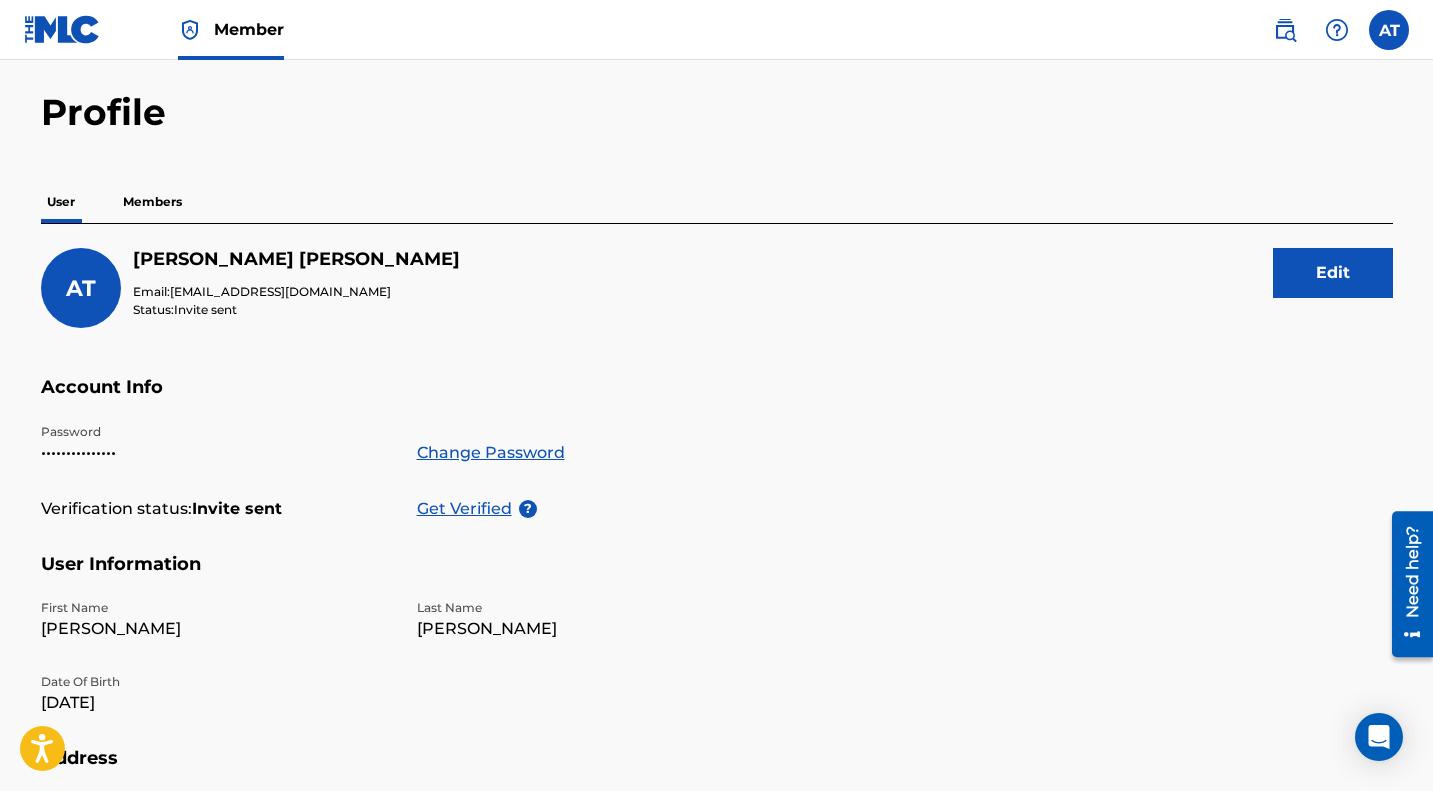 scroll, scrollTop: 0, scrollLeft: 0, axis: both 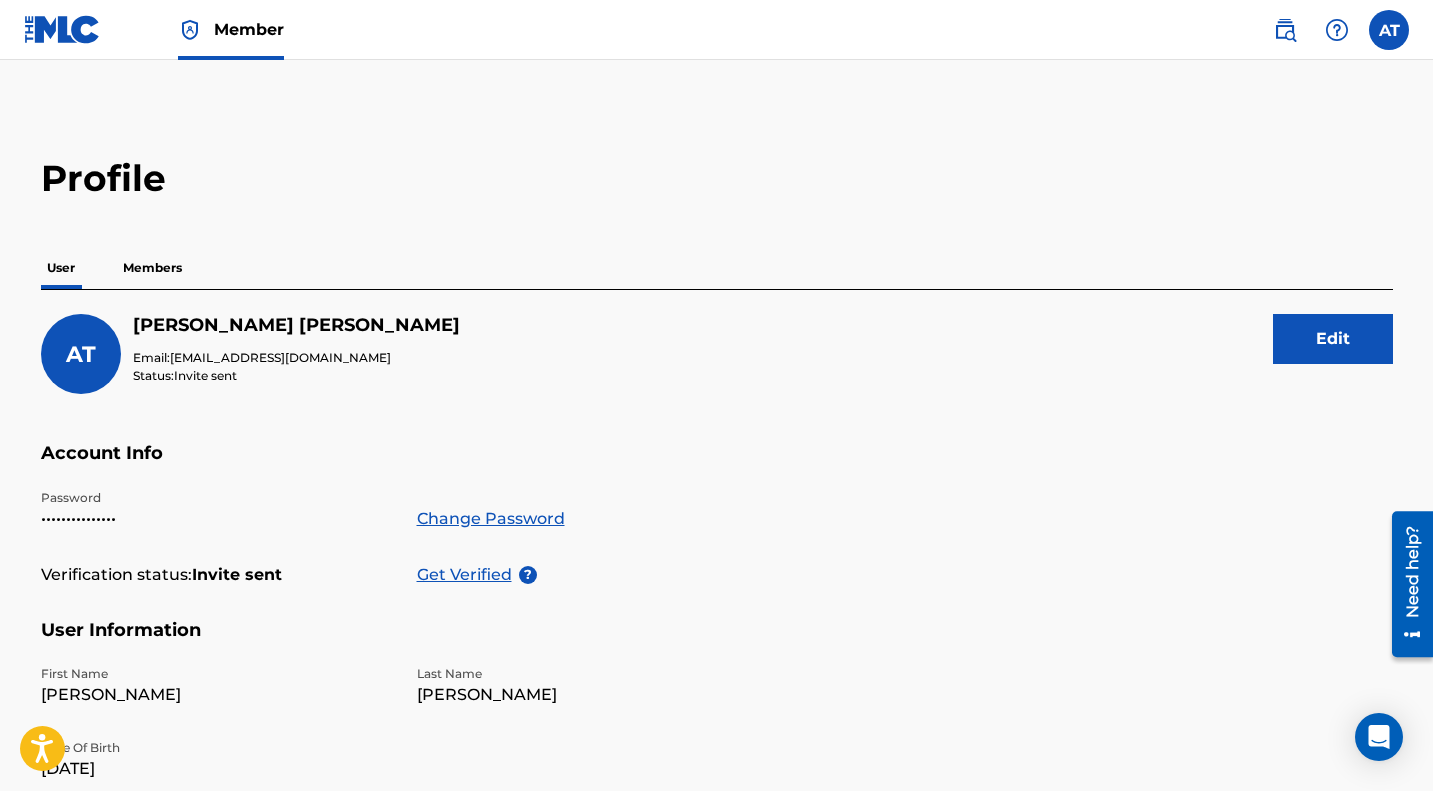 click at bounding box center (1389, 30) 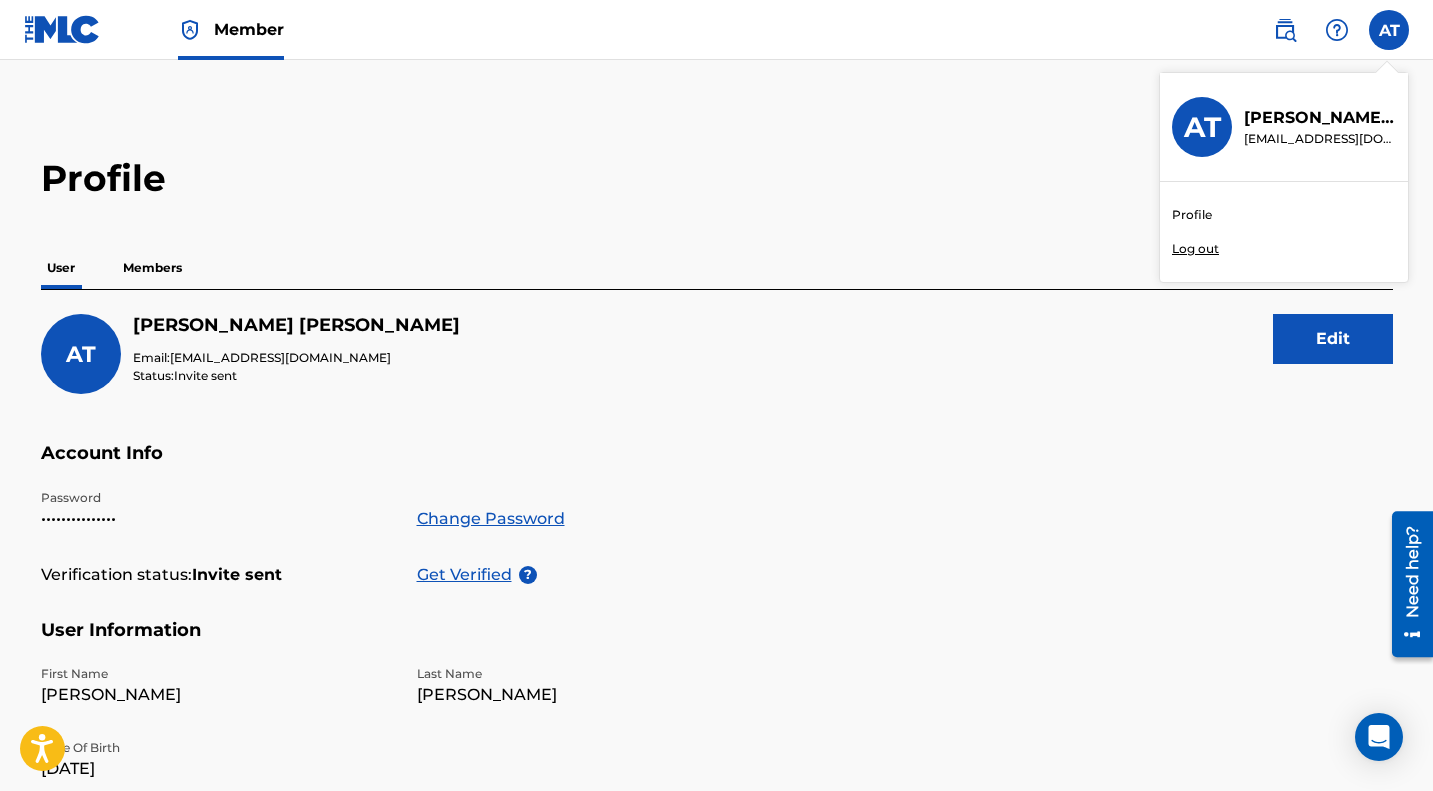 click on "Log out" at bounding box center (1195, 249) 